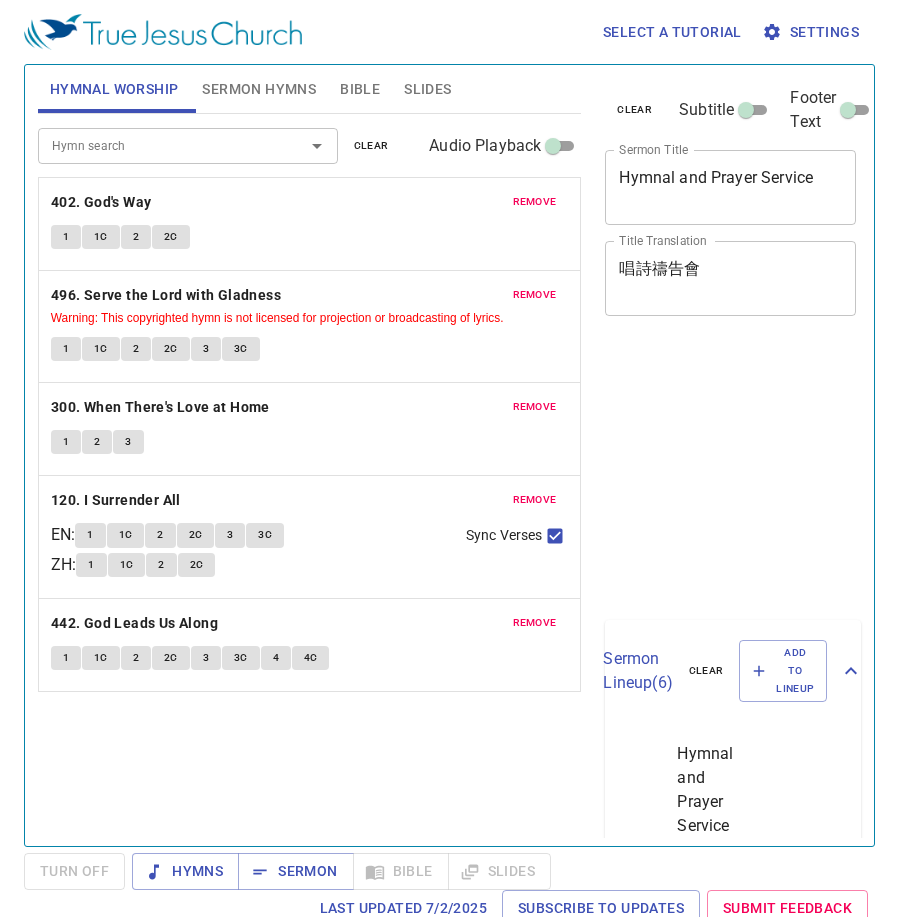 scroll, scrollTop: 0, scrollLeft: 0, axis: both 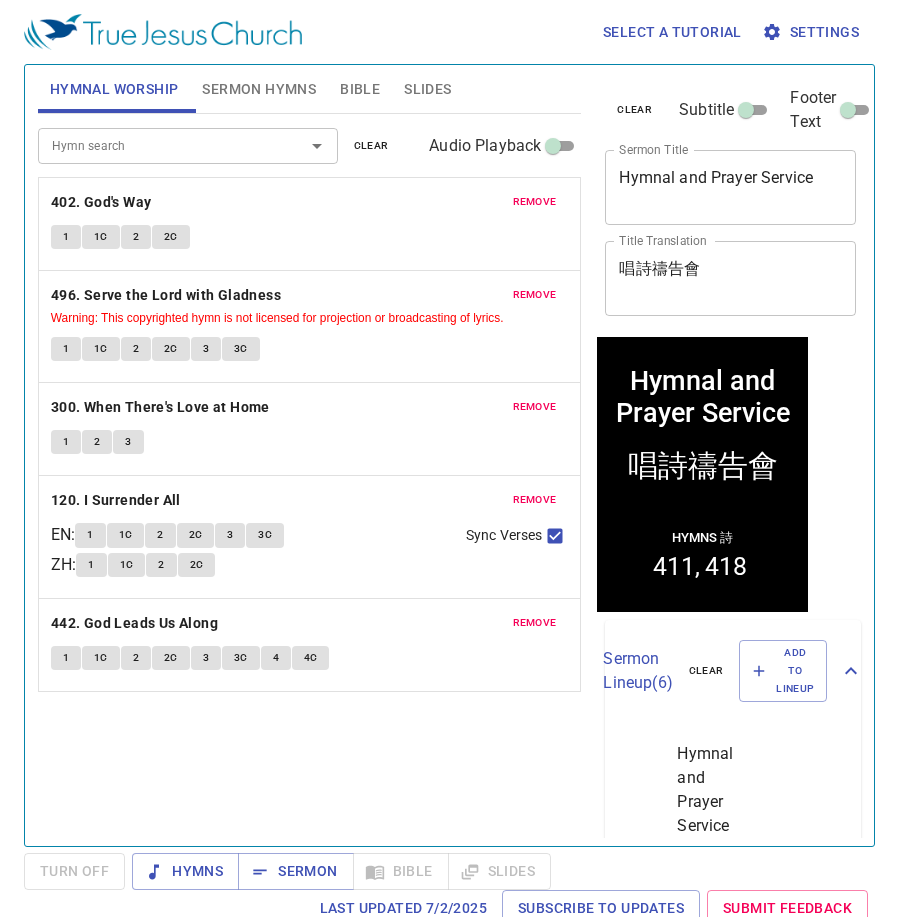 drag, startPoint x: 617, startPoint y: 260, endPoint x: 735, endPoint y: 268, distance: 118.270874 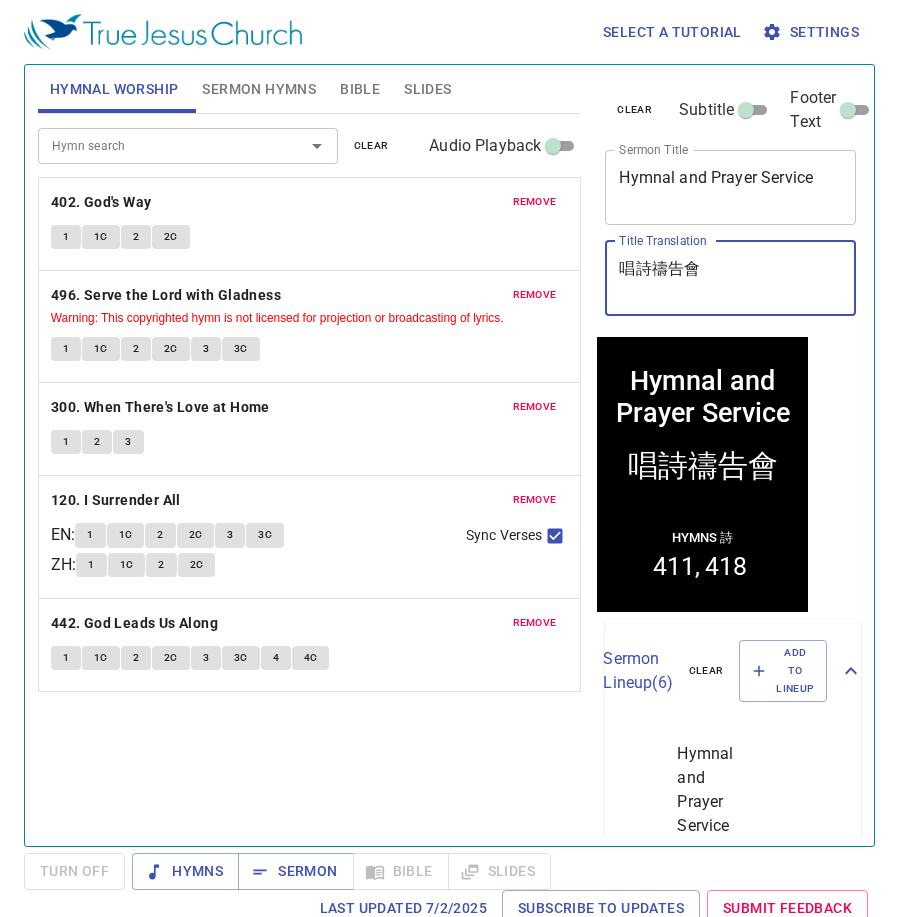 drag, startPoint x: 735, startPoint y: 268, endPoint x: 481, endPoint y: 270, distance: 254.00787 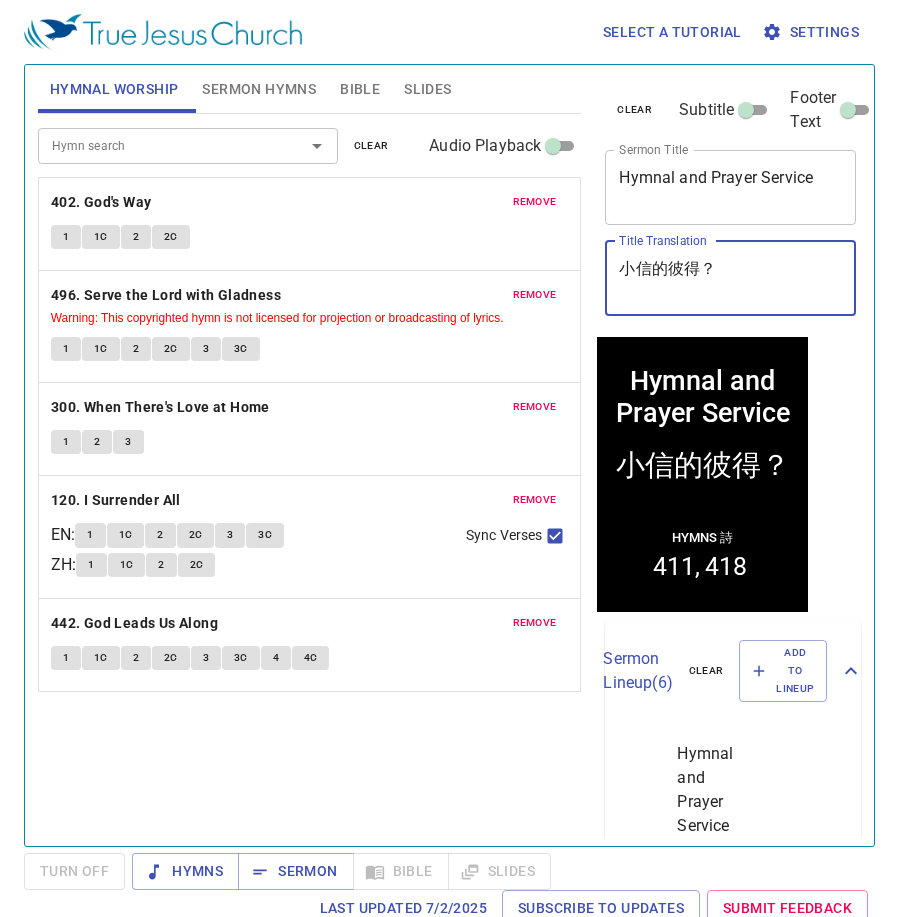 type on "小信的彼得？" 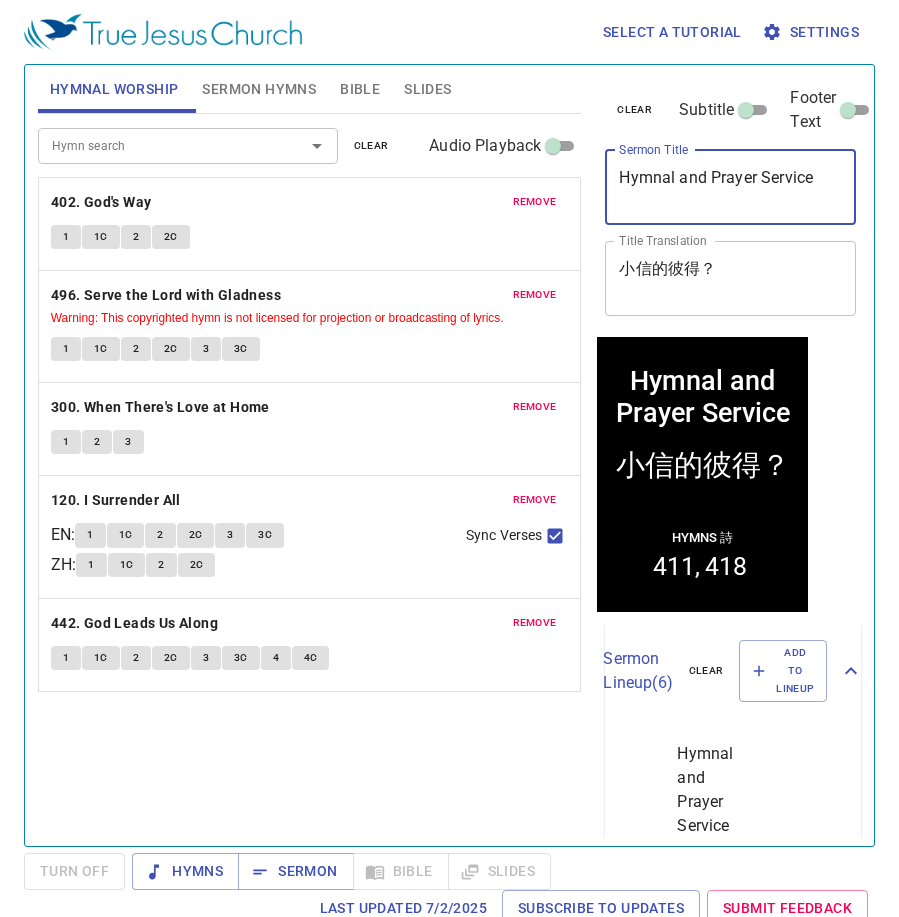 drag, startPoint x: 621, startPoint y: 184, endPoint x: 801, endPoint y: 190, distance: 180.09998 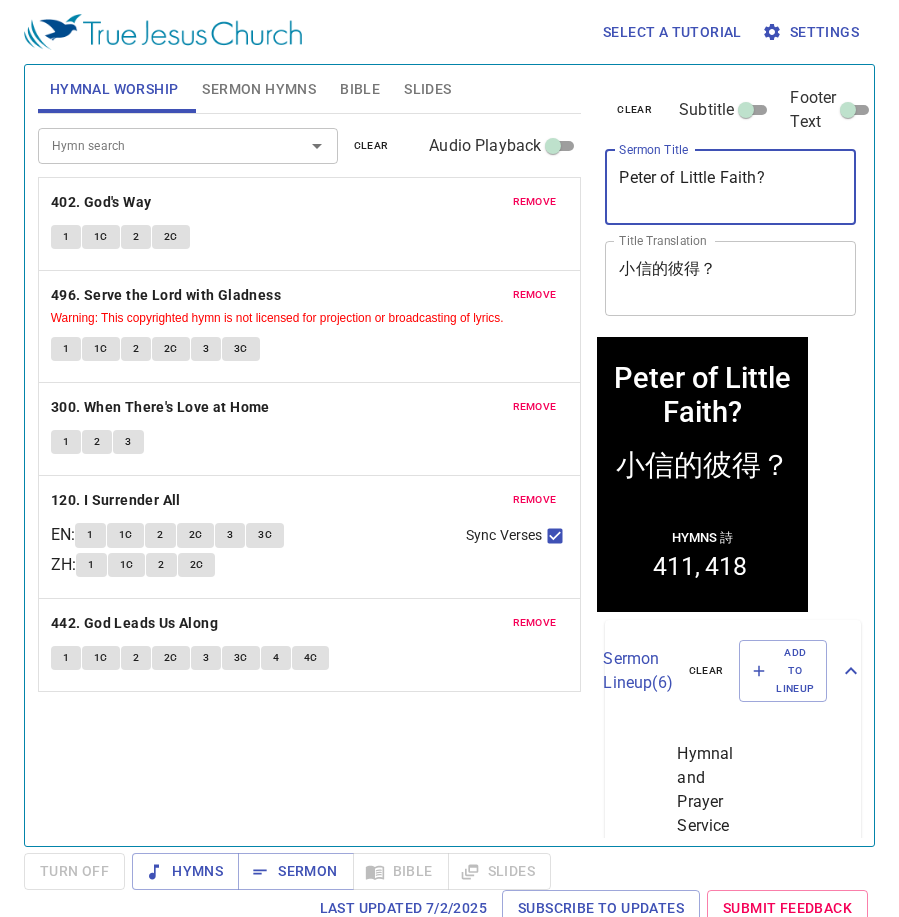 type on "Peter of Little Faith?" 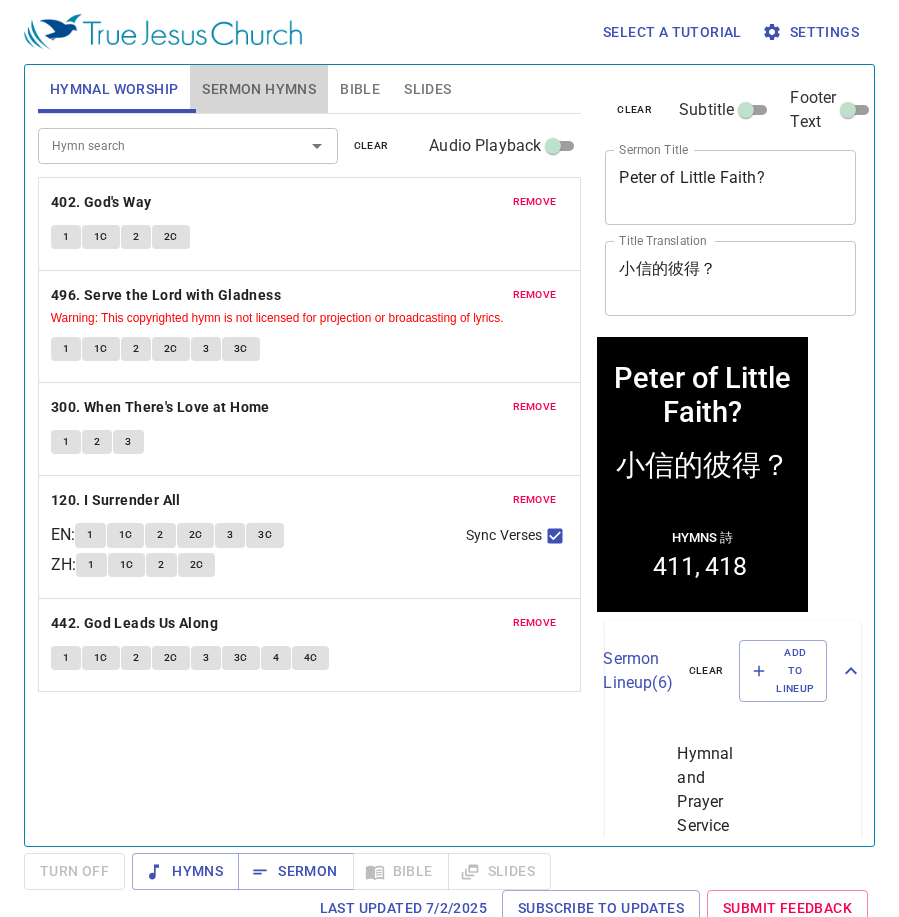 click on "Sermon Hymns" at bounding box center [259, 89] 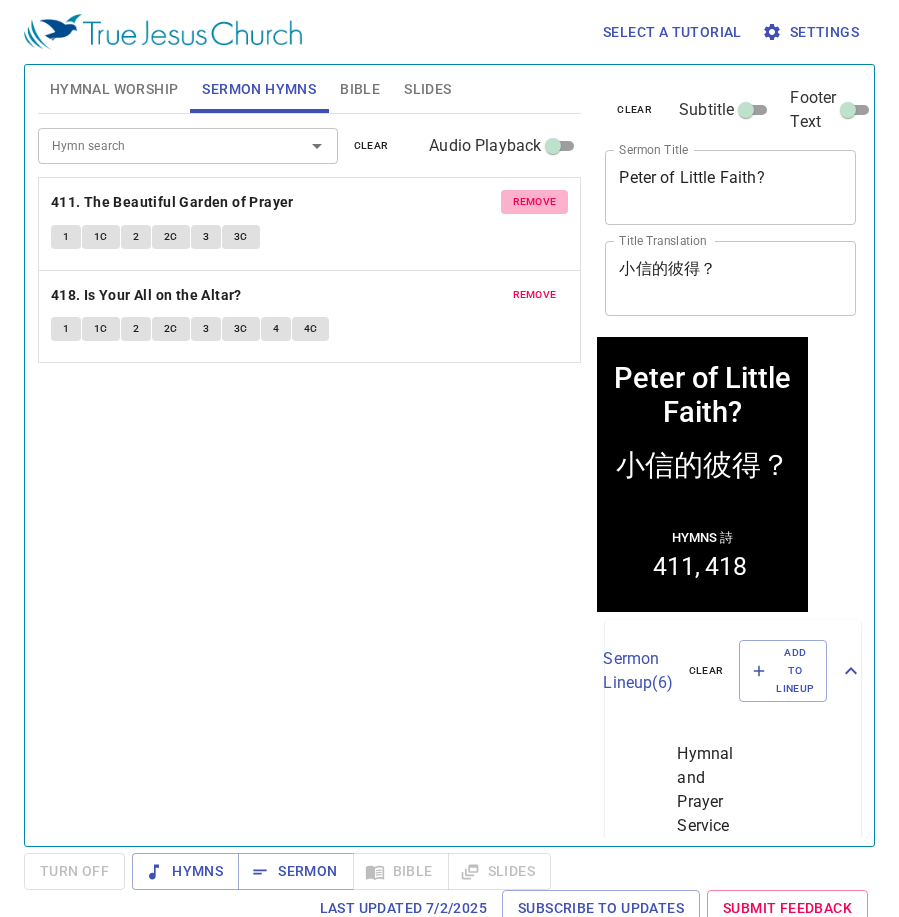 click on "remove" at bounding box center [535, 202] 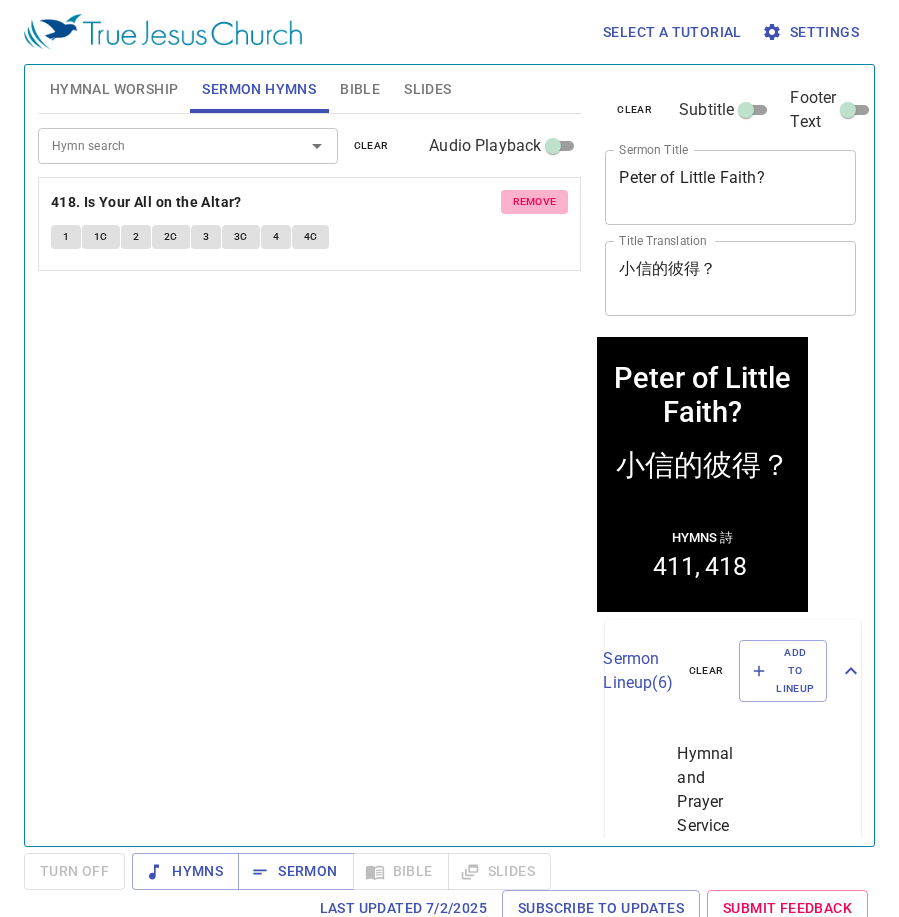 click on "remove" at bounding box center (535, 202) 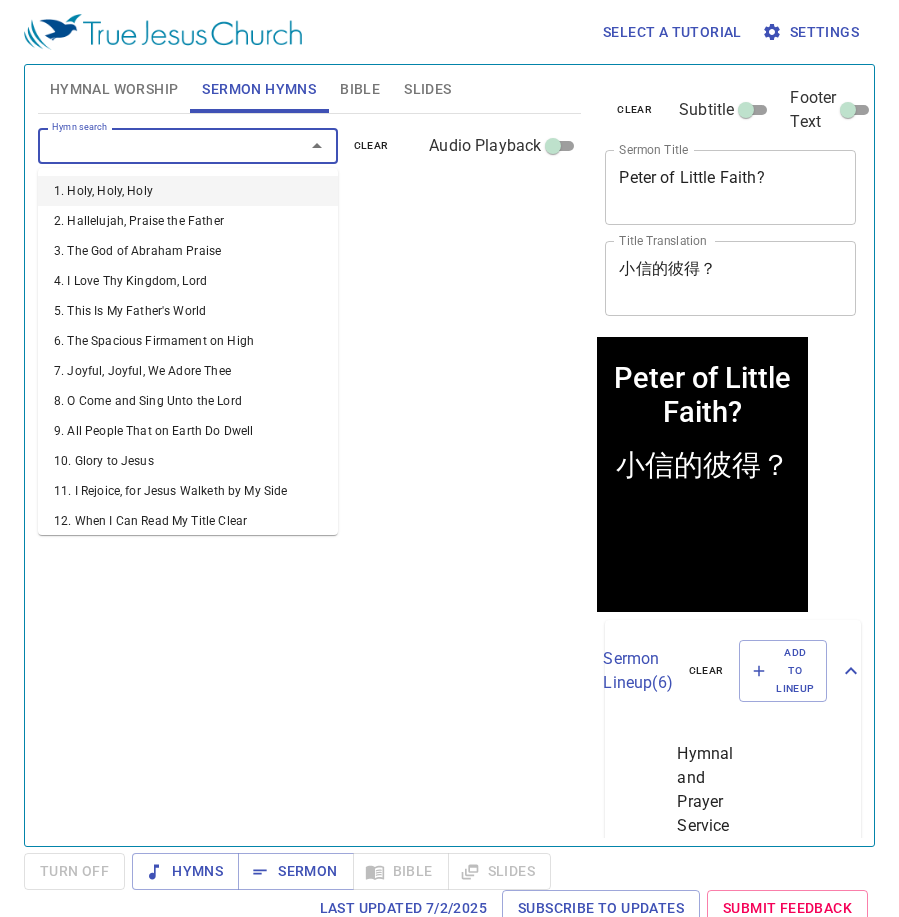 click on "Hymn search" at bounding box center [158, 145] 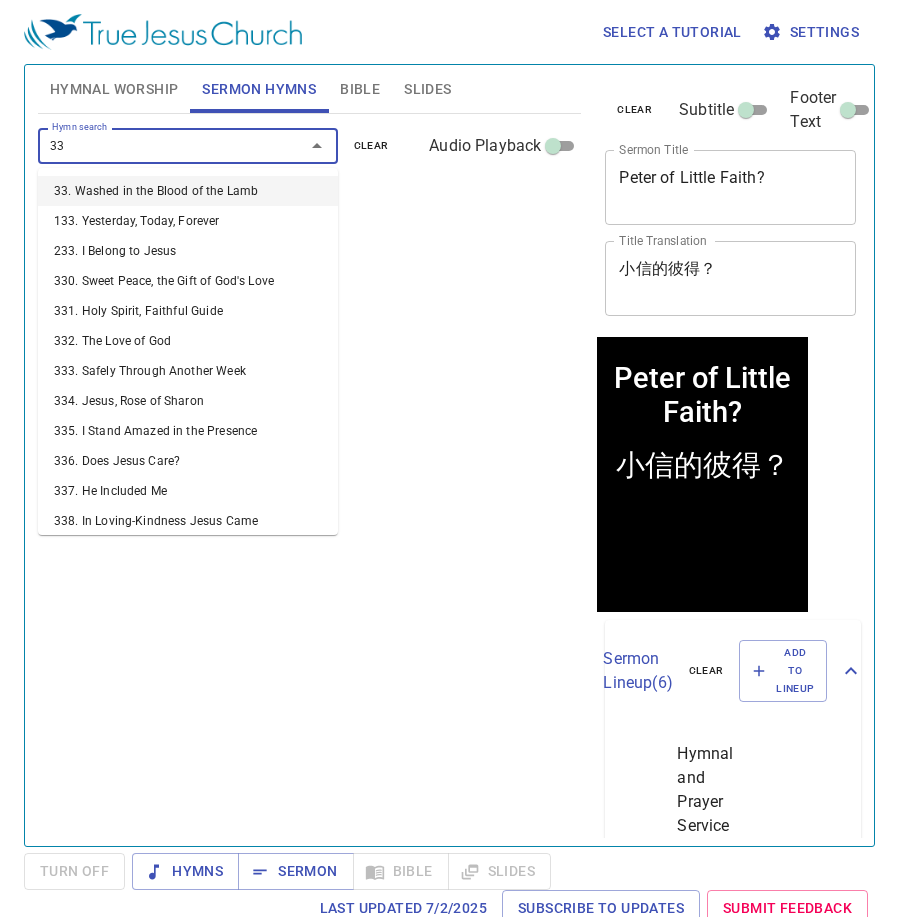 type on "333" 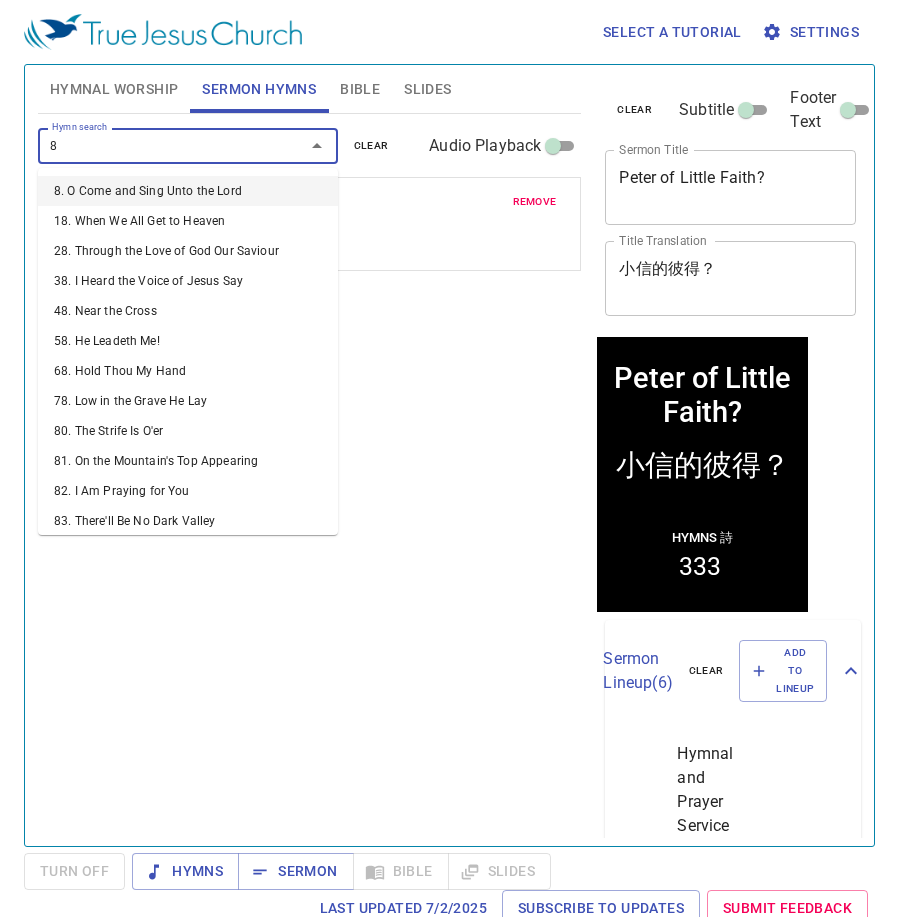 type on "89" 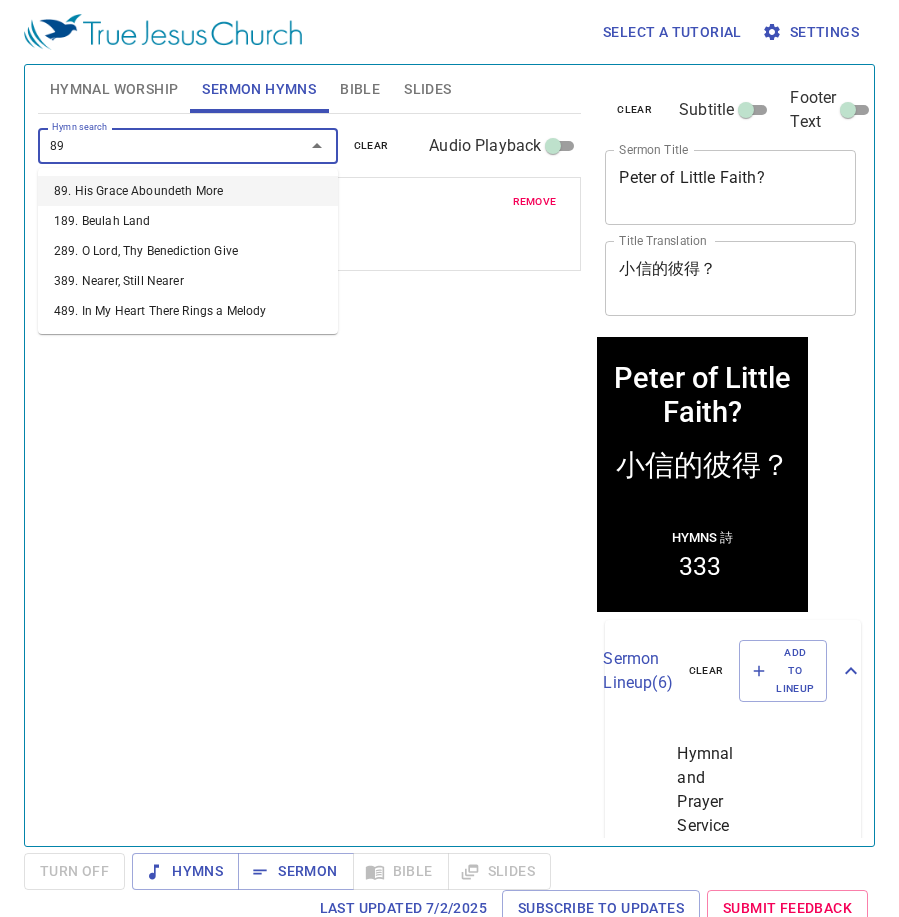 type 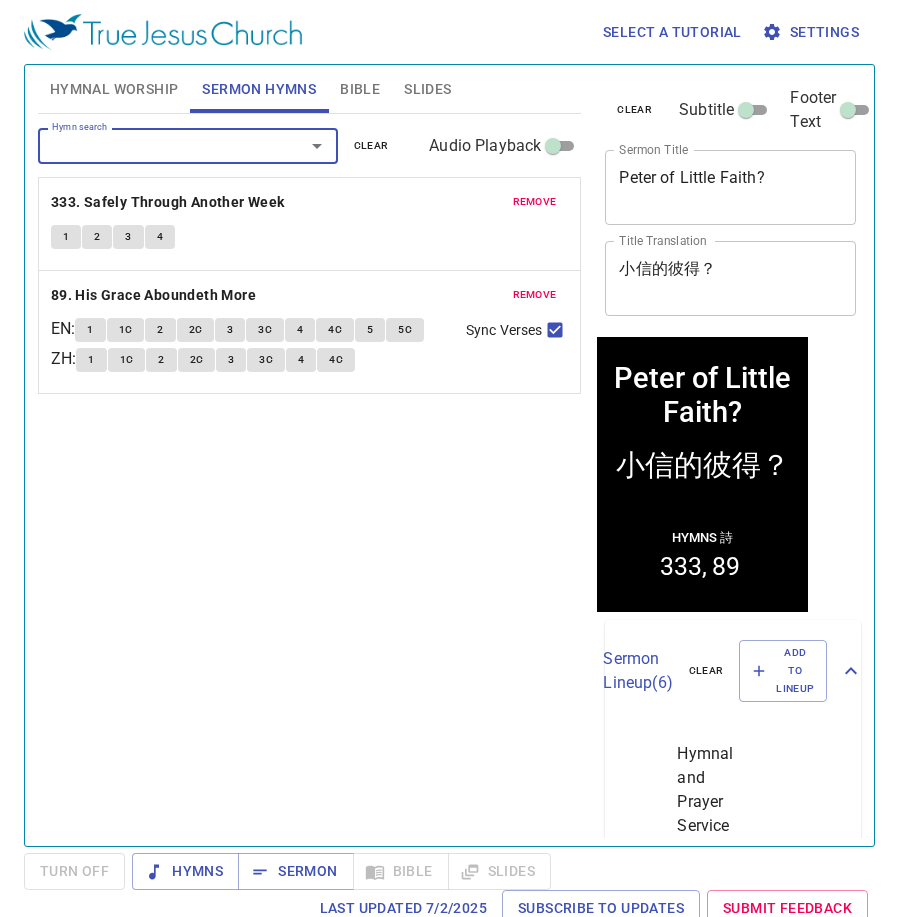 click on "Hymnal Worship" at bounding box center (114, 89) 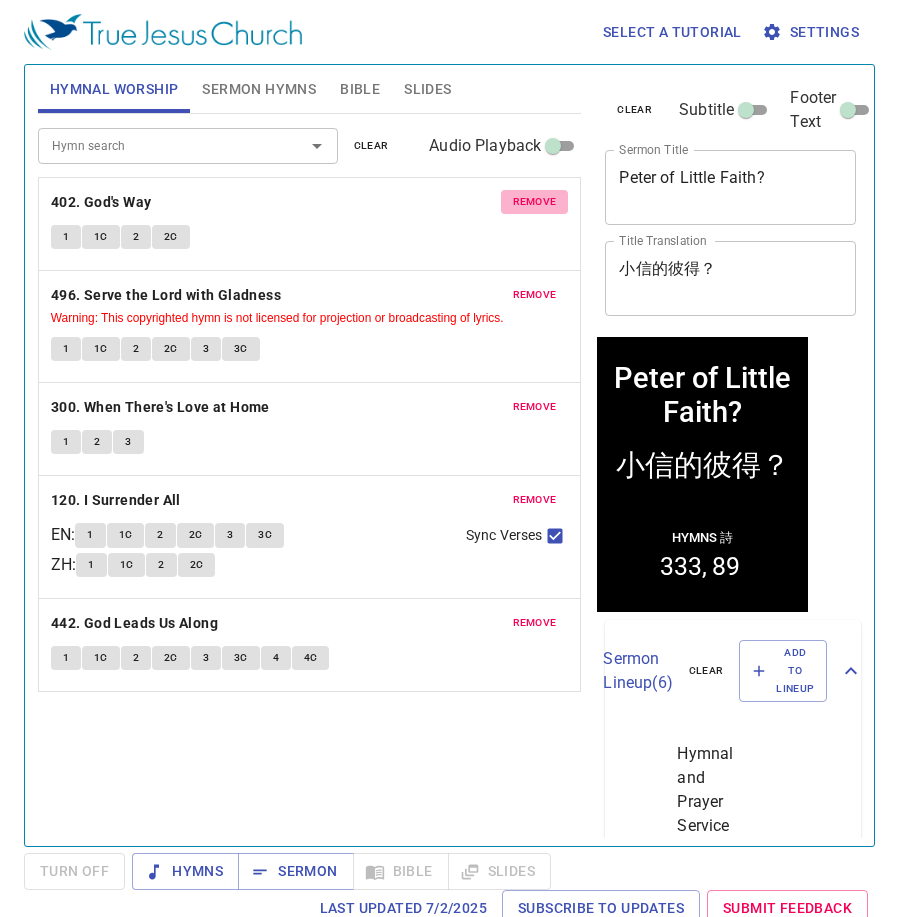 click on "remove" at bounding box center (535, 202) 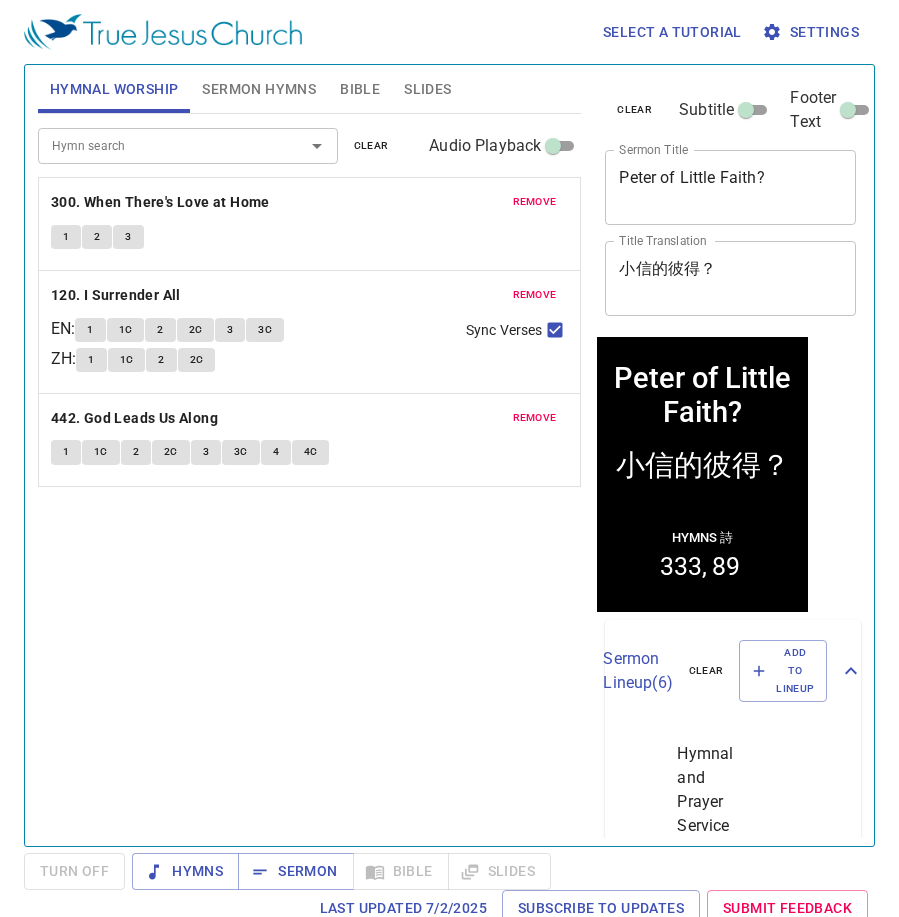 click on "remove" at bounding box center (535, 202) 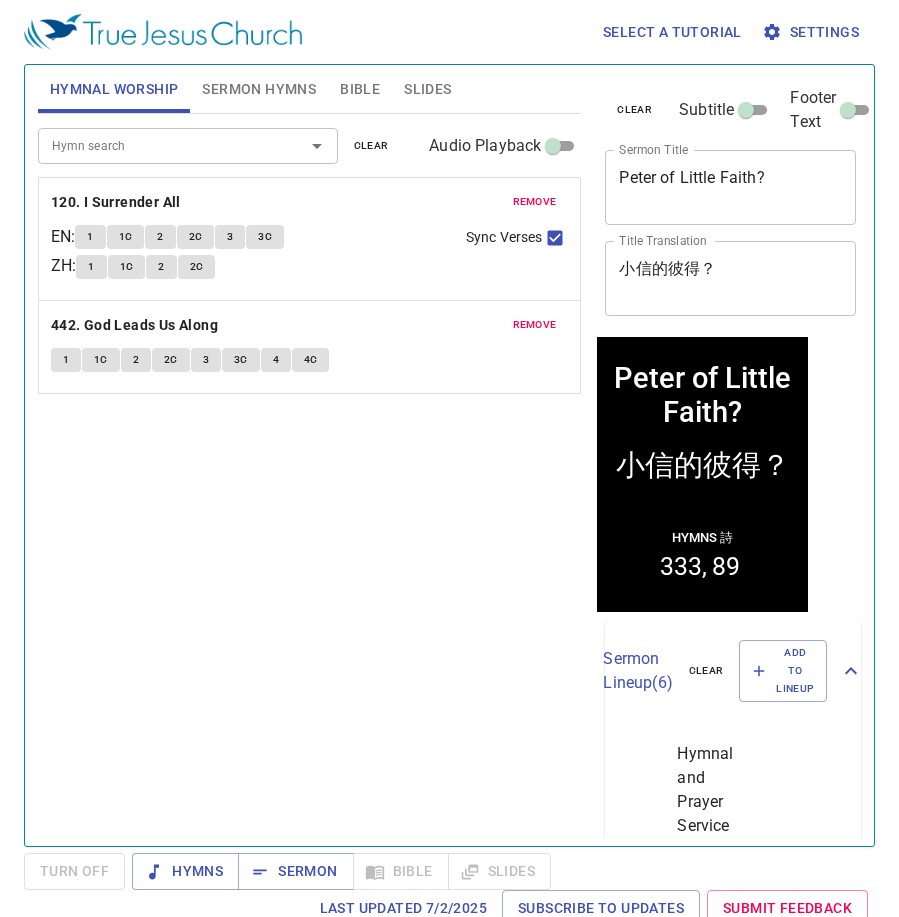 click on "remove" at bounding box center (535, 202) 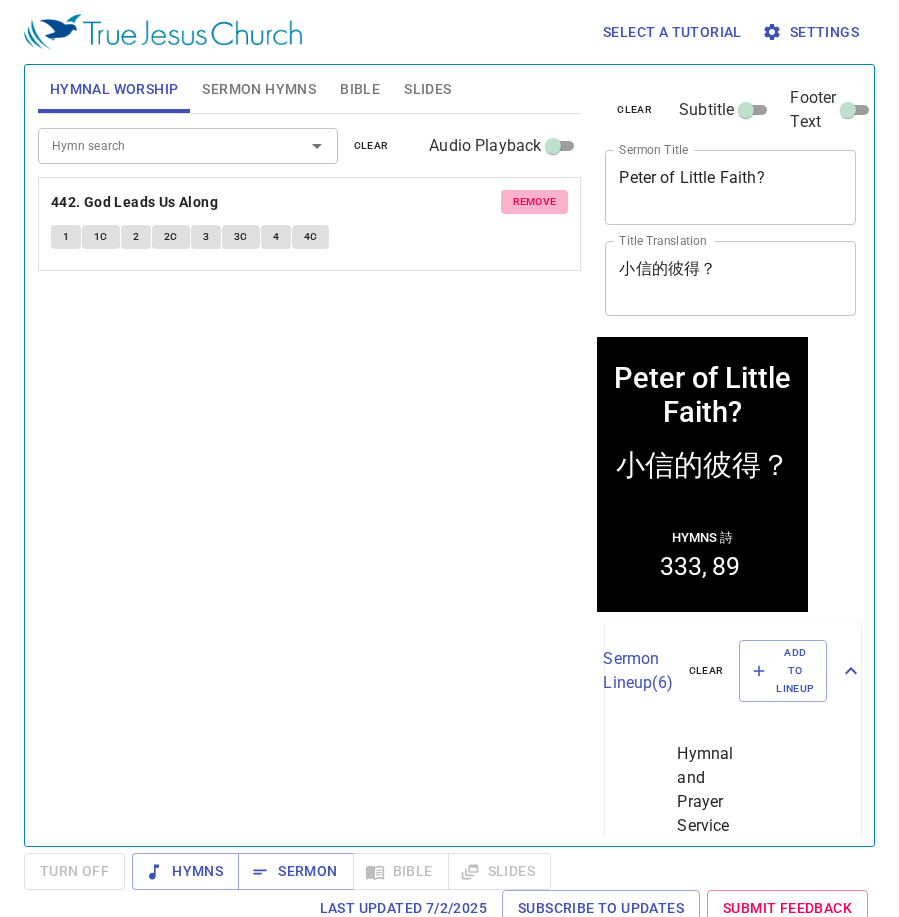 click on "remove" at bounding box center [535, 202] 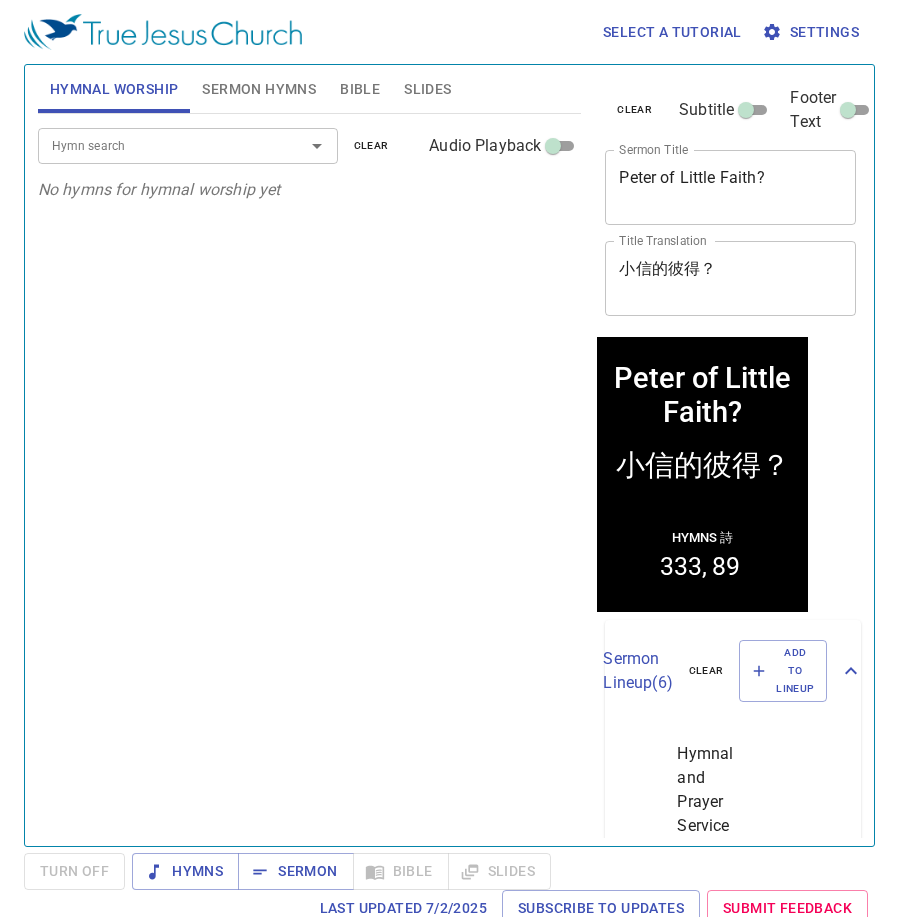 click on "Hymn search" at bounding box center (188, 145) 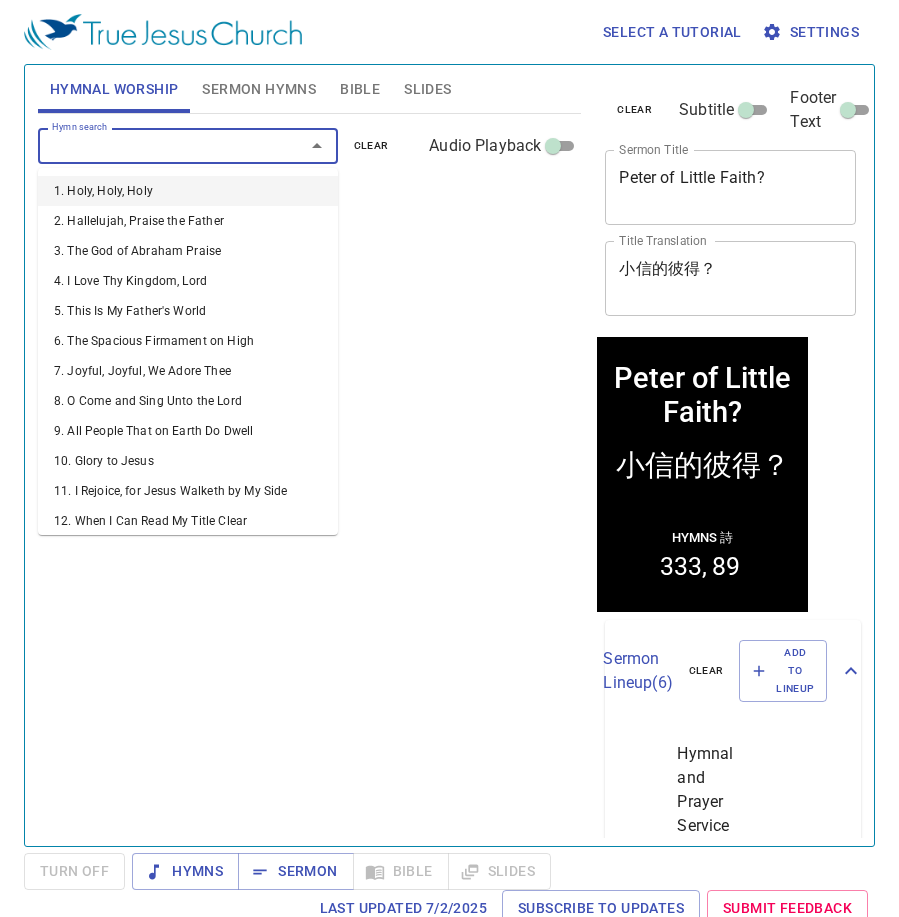 click on "Hymn search" at bounding box center [158, 145] 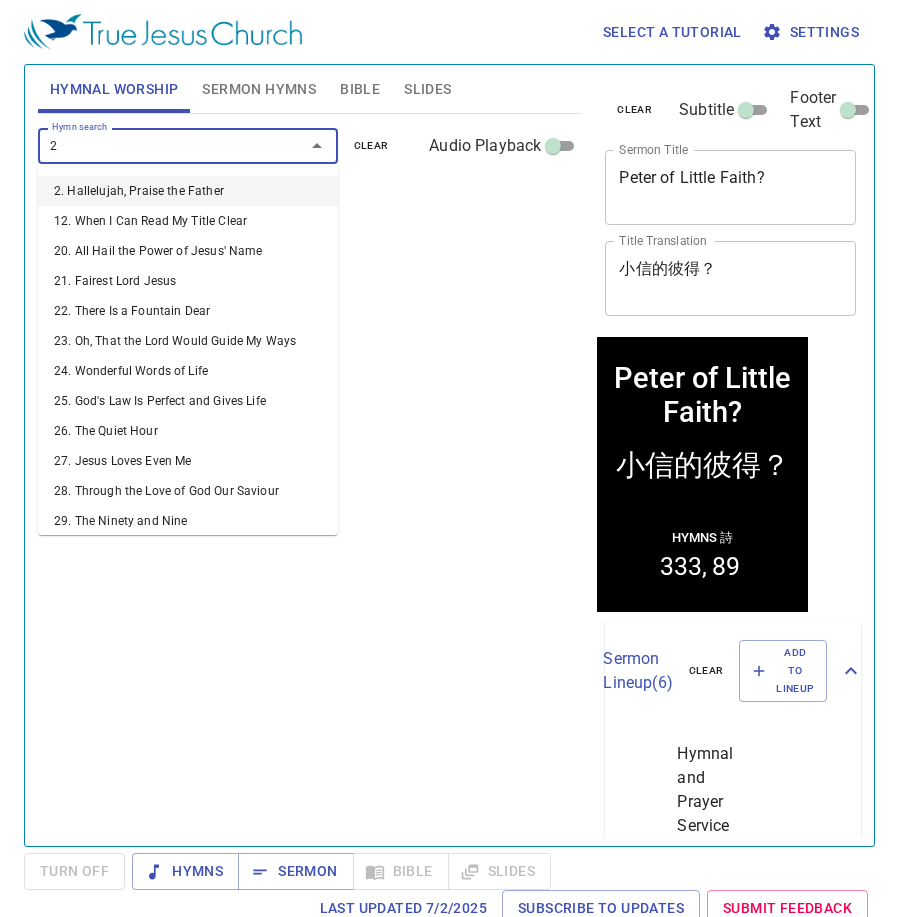 type on "26" 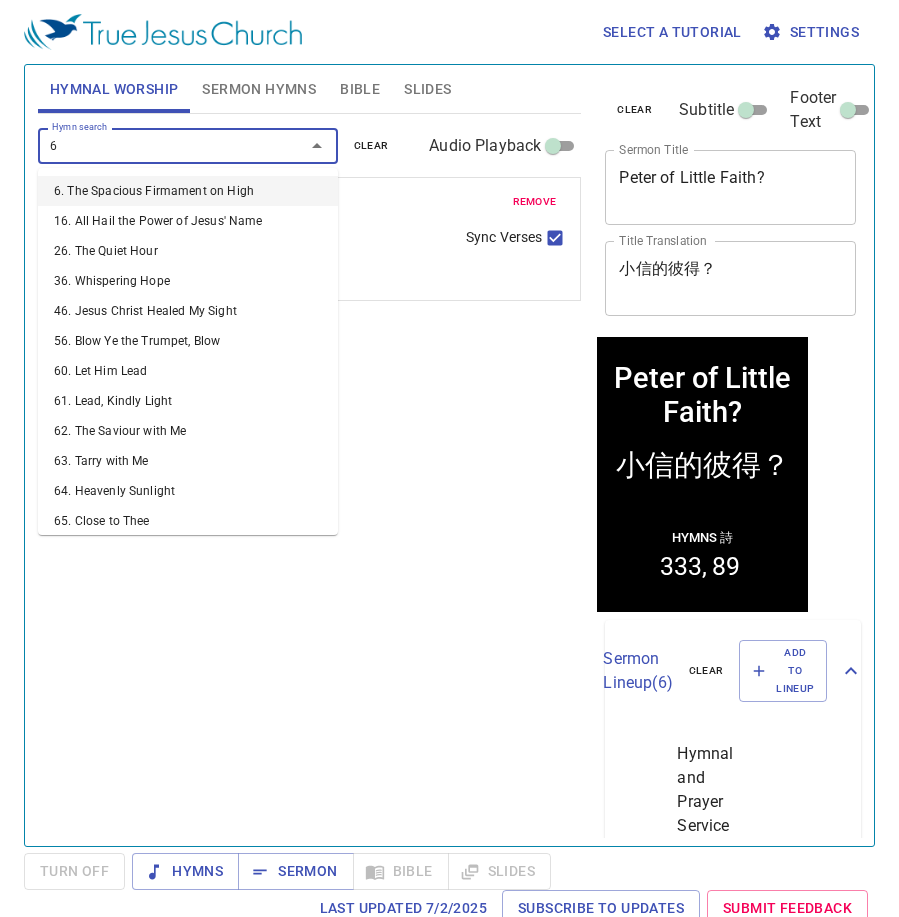 type on "67" 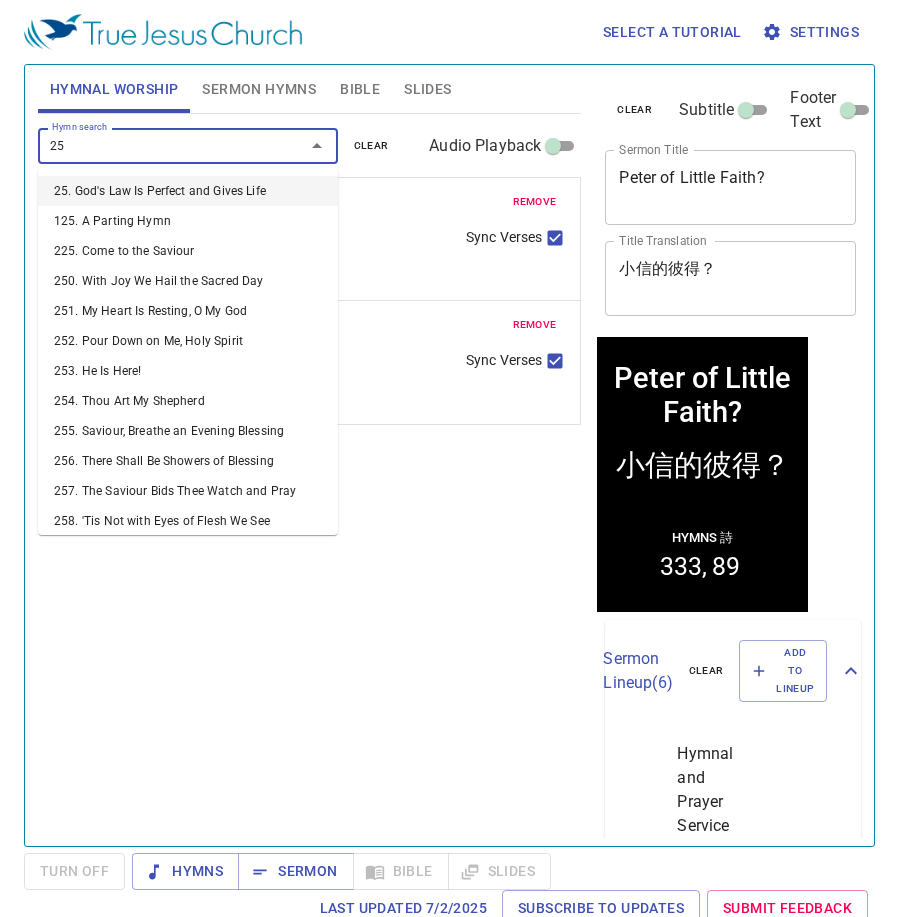 type on "256" 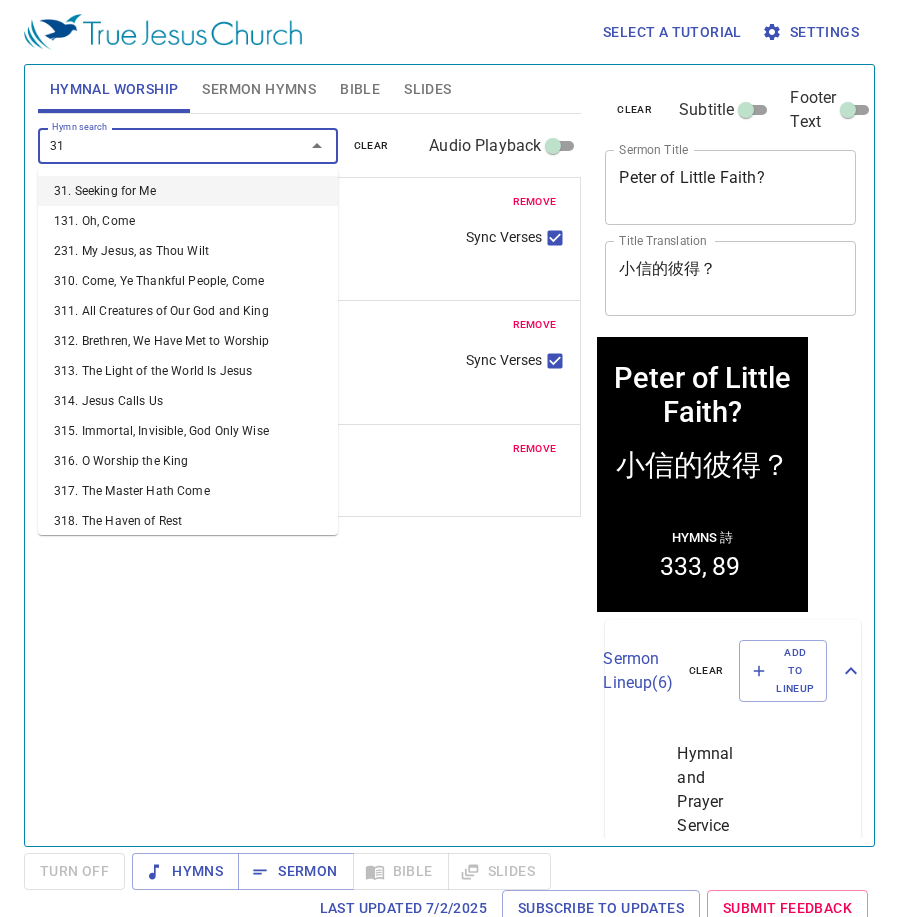type on "310" 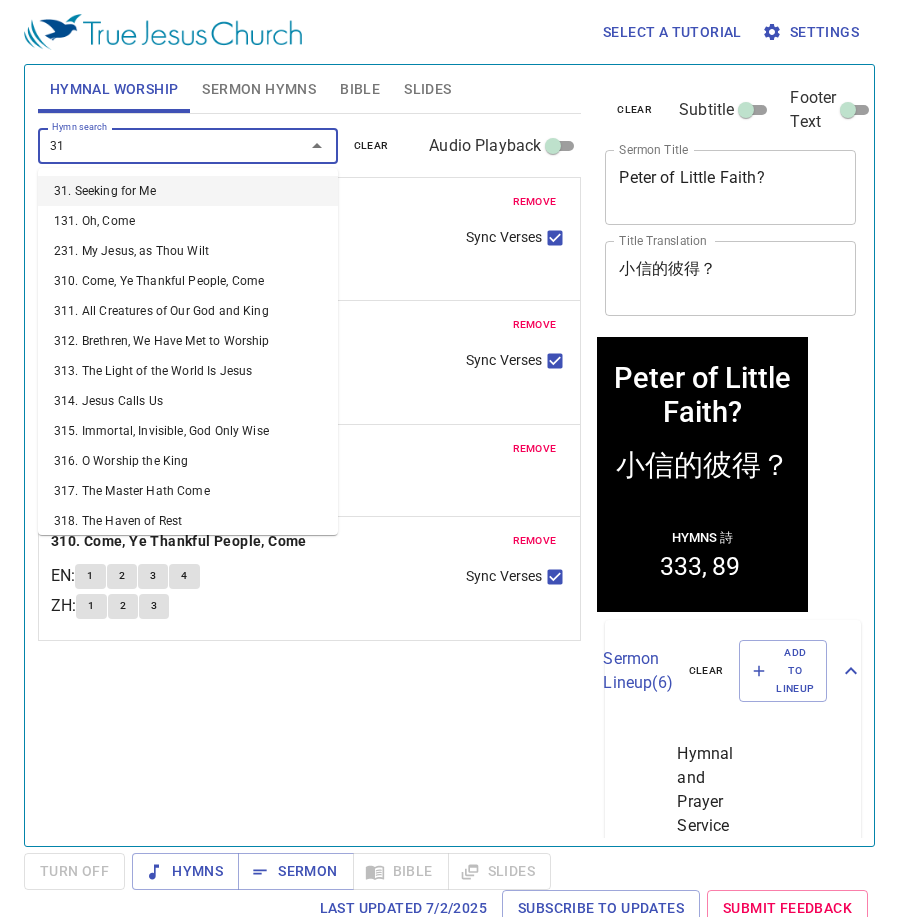 type on "318" 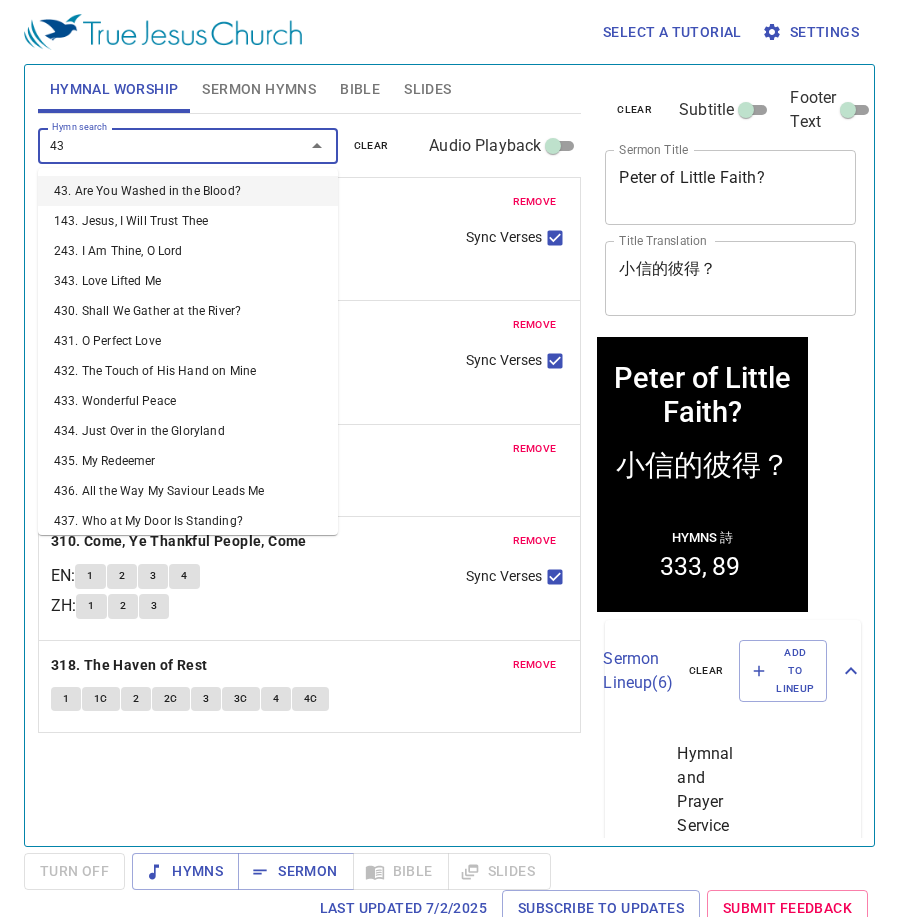 type on "431" 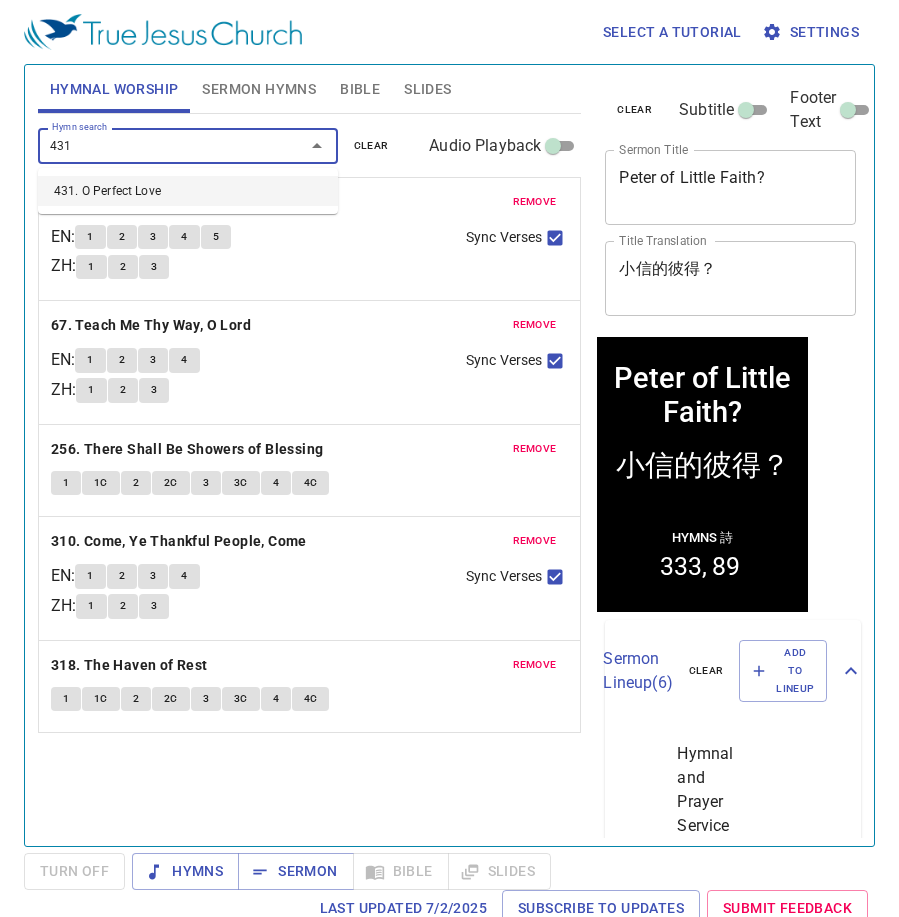 type 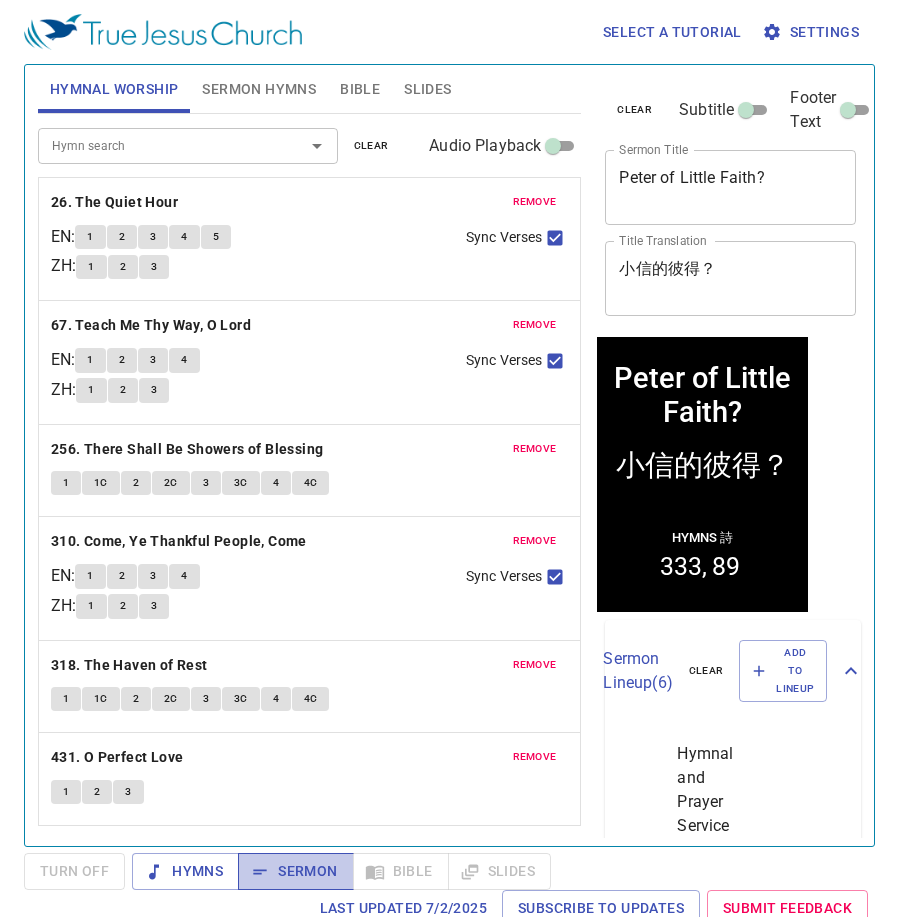 click on "Sermon" at bounding box center (295, 871) 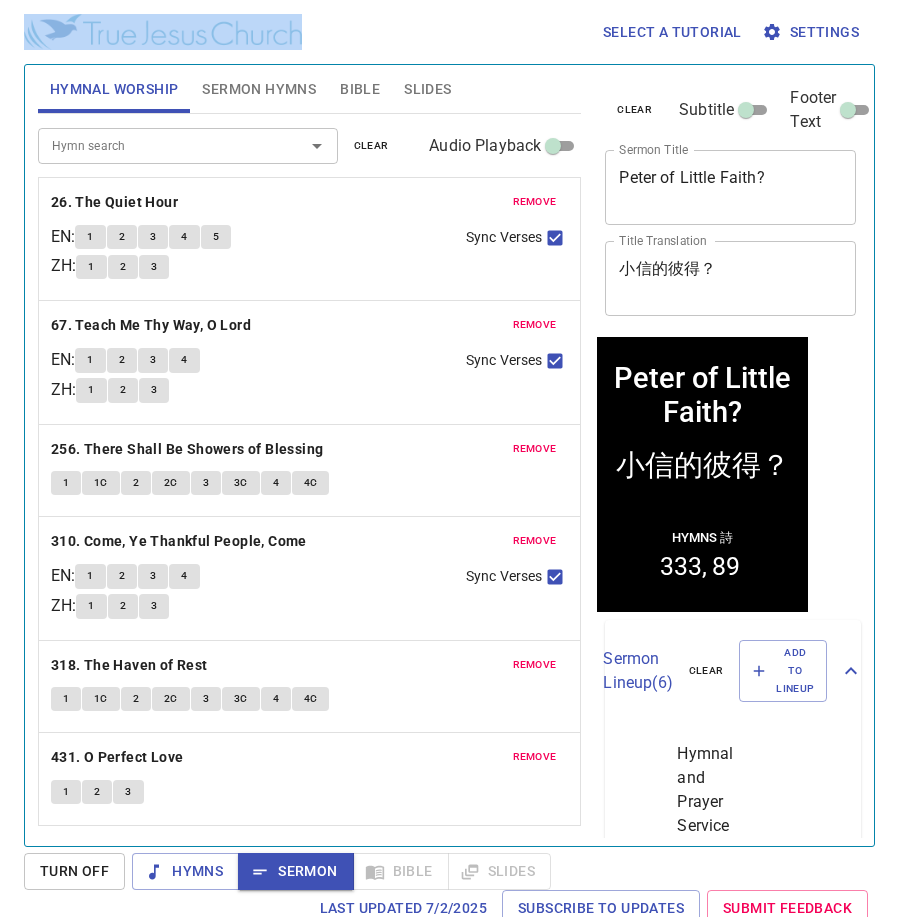 click on "Select a tutorial Settings Hymnal Worship Sermon Hymns Bible Slides Hymn search Hymn search   clear Audio Playback remove 26. The Quiet Hour   EN :   1 2 3 4 5 ZH :   1 2 3 Sync Verses remove 67. Teach Me Thy Way, O Lord   EN :   1 2 3 4 ZH :   1 2 3 Sync Verses remove 256. There Shall Be Showers of Blessing   1 1C 2 2C 3 3C 4 4C remove 310. Come, Ye Thankful People, Come   EN :   1 2 3 4 ZH :   1 2 3 Sync Verses remove 318. The Haven of Rest   1 1C 2 2C 3 3C 4 4C remove 431. O Perfect Love   1 2 3 Hymn search Hymn search   clear Audio Playback remove 333. Safely Through Another Week   1 2 3 4 remove 89. His Grace Aboundeth More   EN :   1 1C 2 2C 3 3C 4 4C 5 5C ZH :   1 1C 2 2C 3 3C 4 4C Sync Verses Genesis 1 Bible Reference (Ctrl + /) Bible Reference (Ctrl + /)   Verse History   Previous  (←, ↑)     Next  (→, ↓) Show 1 verse Show 2 verses Show 3 verses Show 4 verses Show 5 verses 1 In the beginning God created the heavens and the earth.   ﻿起初 ，　神 創造 天 地 。" at bounding box center (449, 458) 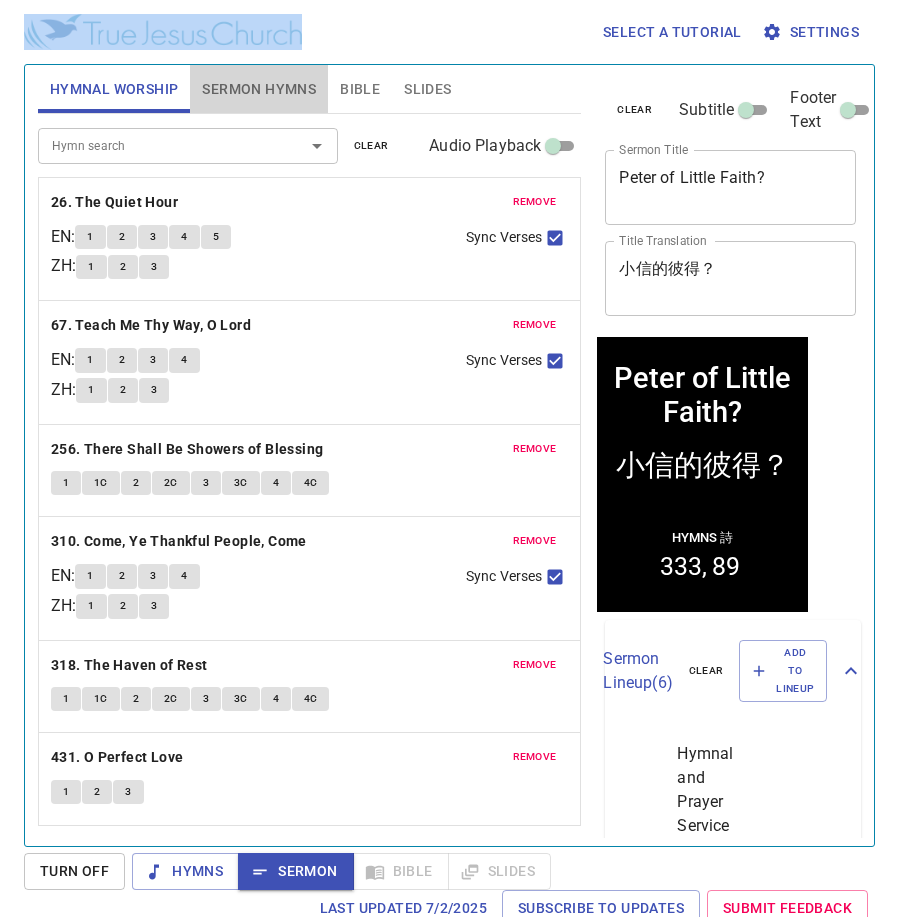 click on "Sermon Hymns" at bounding box center (259, 89) 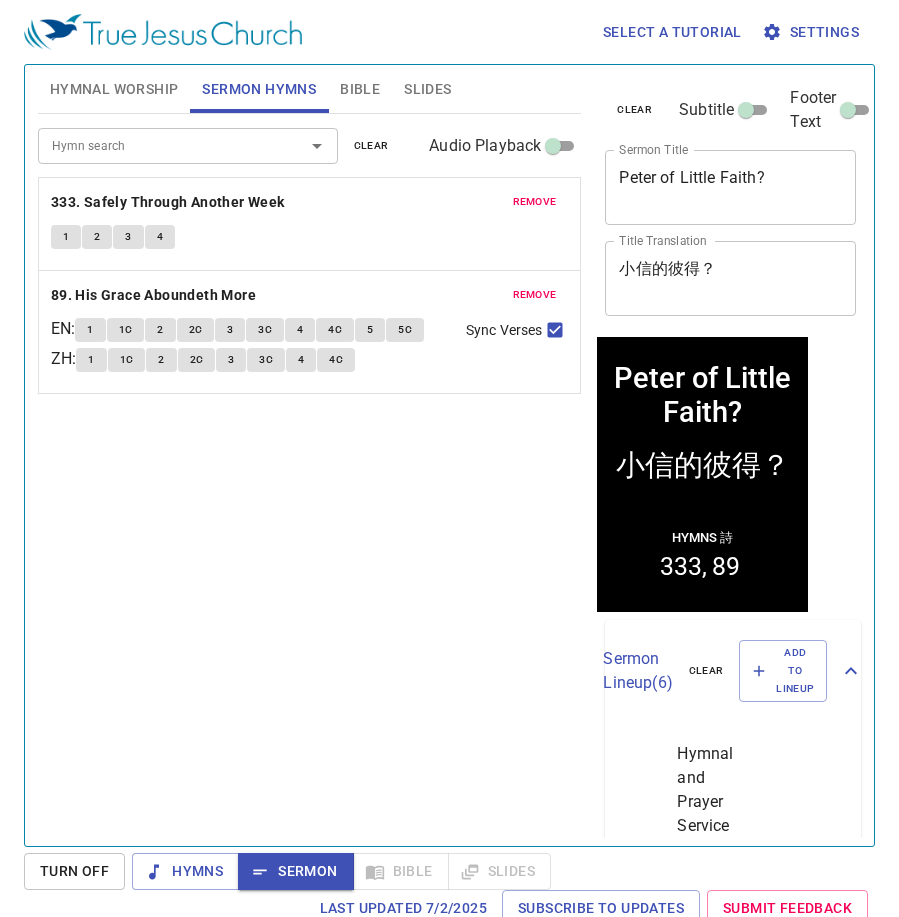 click on "1 2 3 4" 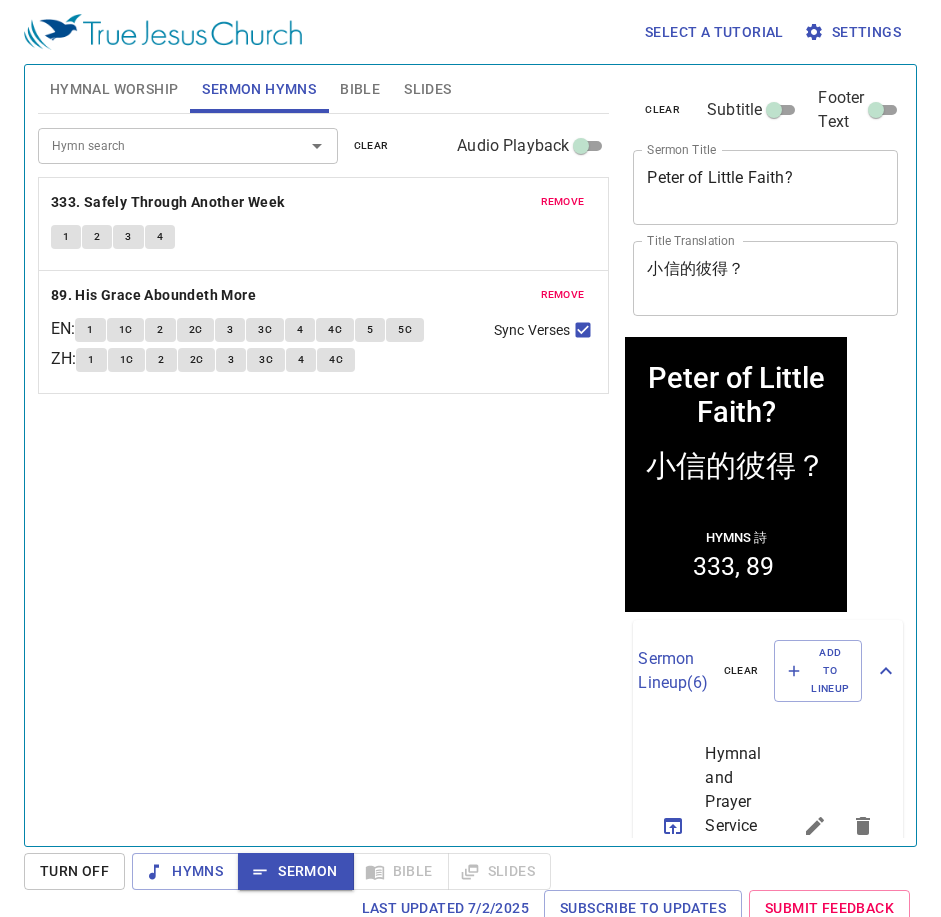 click on "Hymn search Hymn search   clear Audio Playback remove 333. Safely Through Another Week   1 2 3 4 remove 89. His Grace Aboundeth More   EN :   1 1C 2 2C 3 3C 4 4C 5 5C ZH :   1 1C 2 2C 3 3C 4 4C Sync Verses" at bounding box center [324, 471] 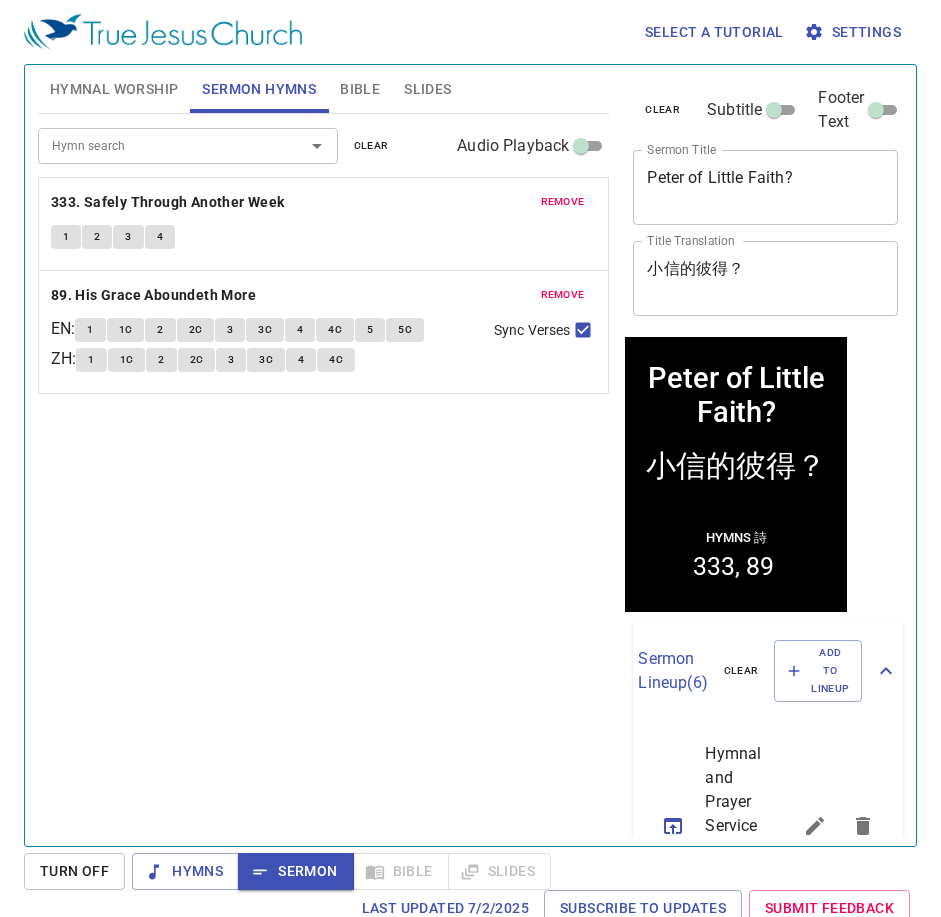 click on "Hymn search" at bounding box center (188, 145) 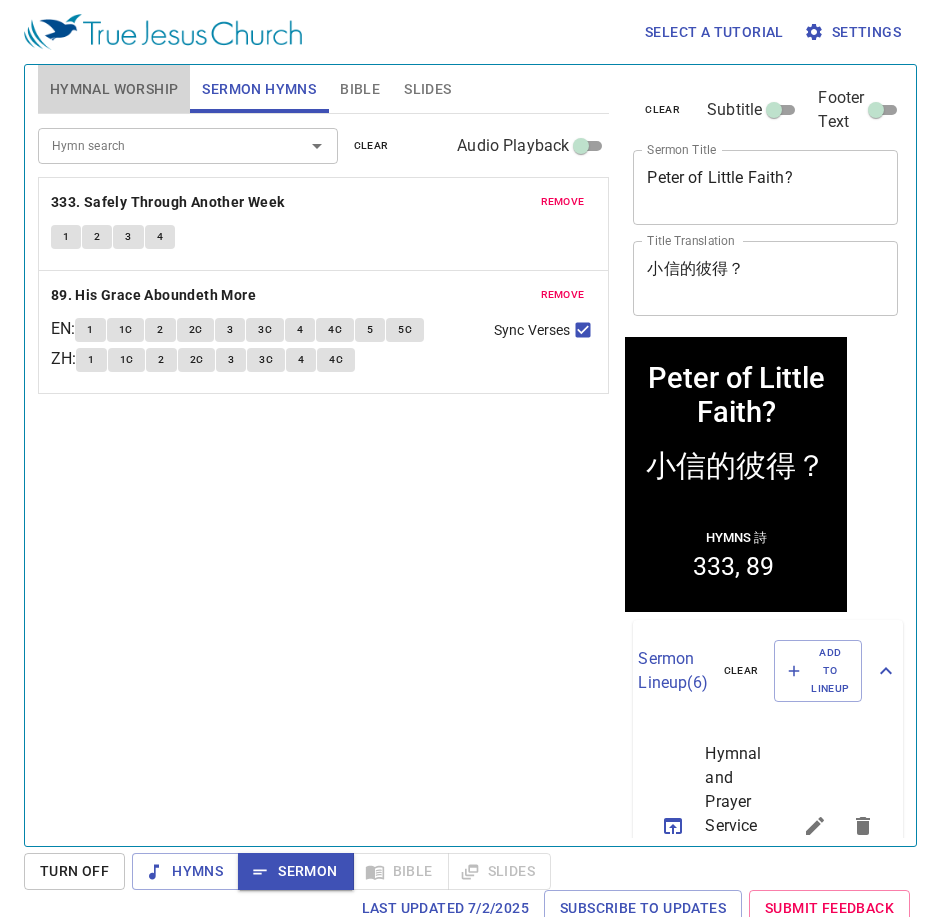 click on "Hymnal Worship" at bounding box center [114, 89] 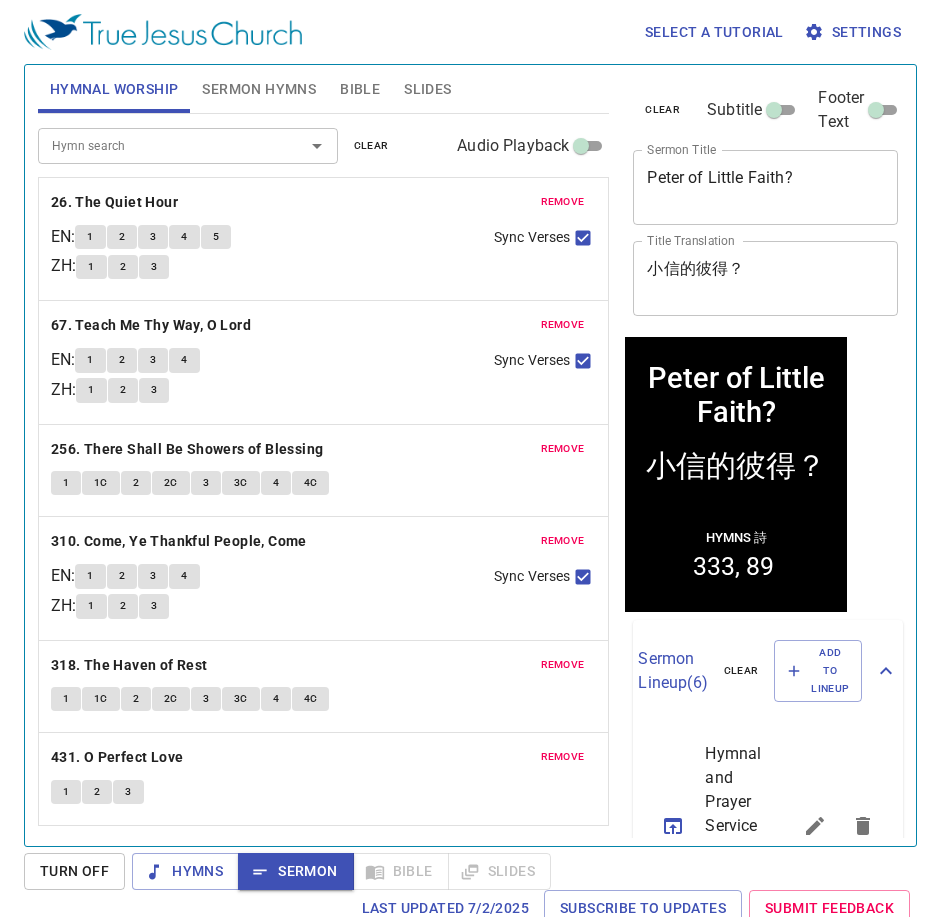 type 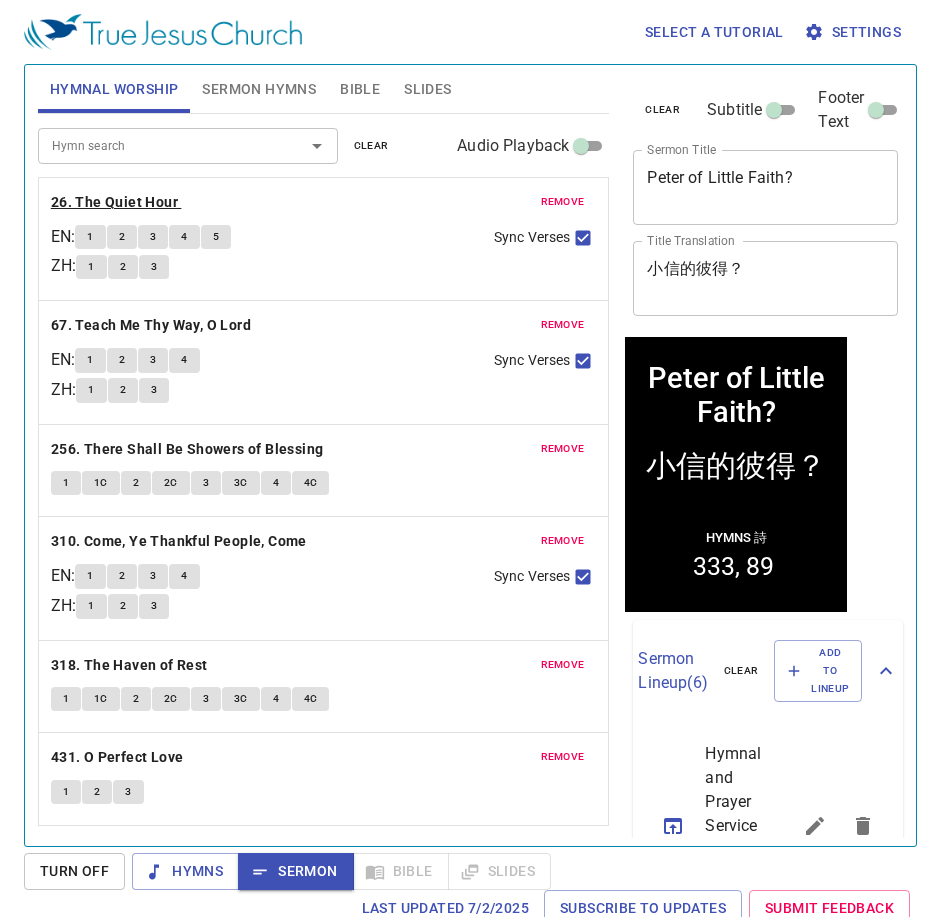 click on "26. The Quiet Hour" at bounding box center [114, 202] 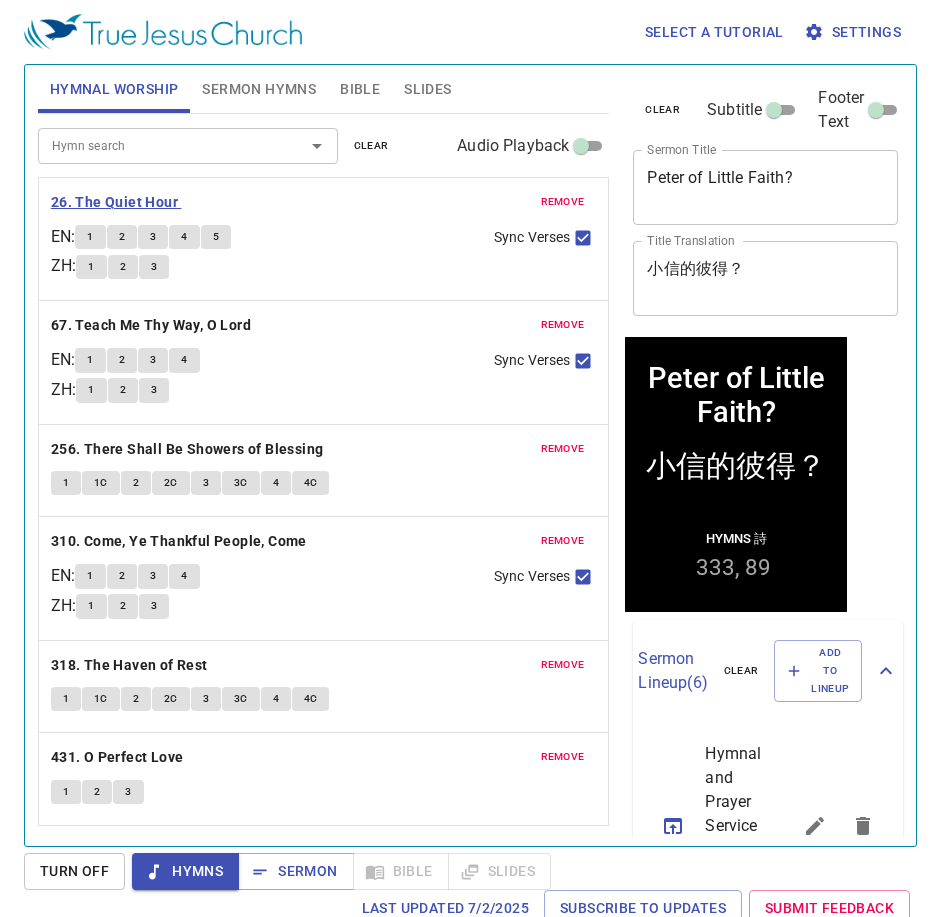 type 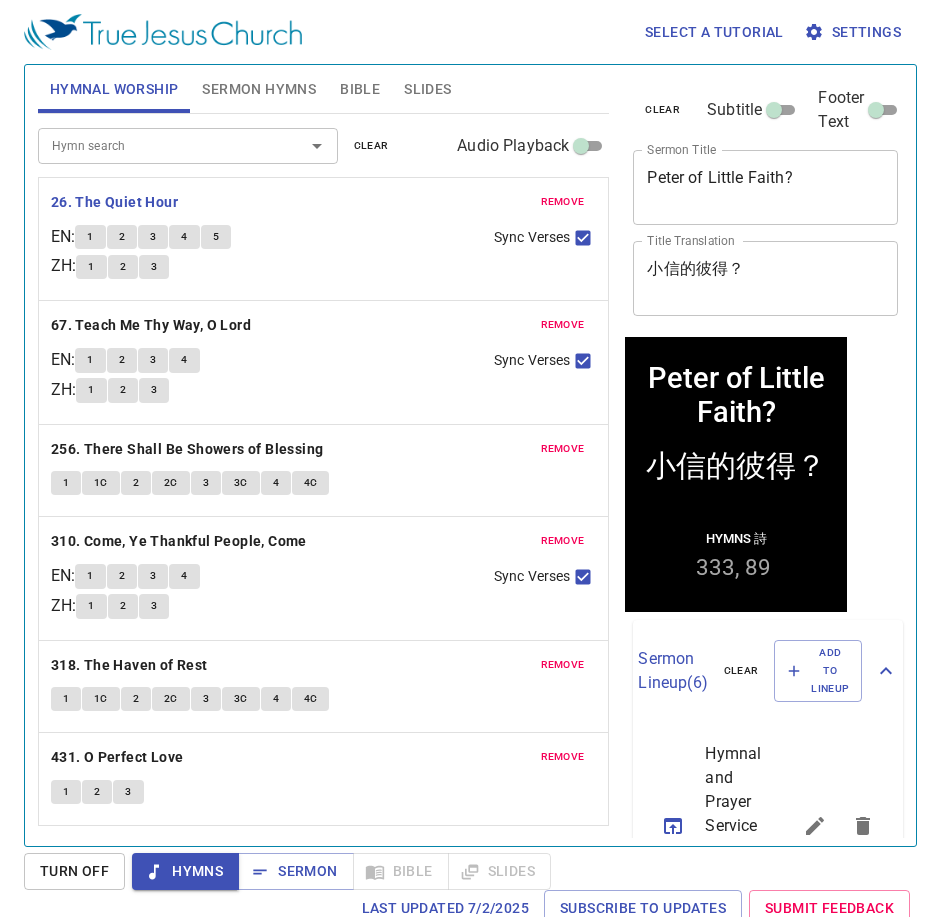 click on "1" at bounding box center [90, 237] 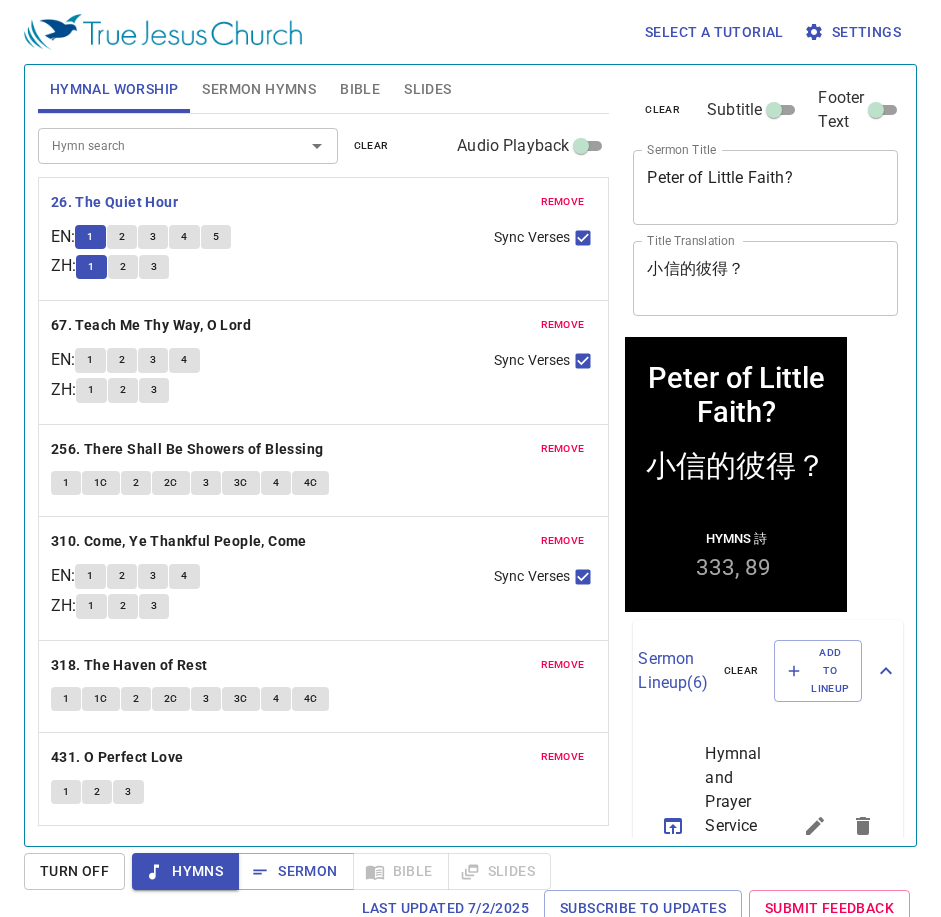 click on "1 2 3" at bounding box center (277, 269) 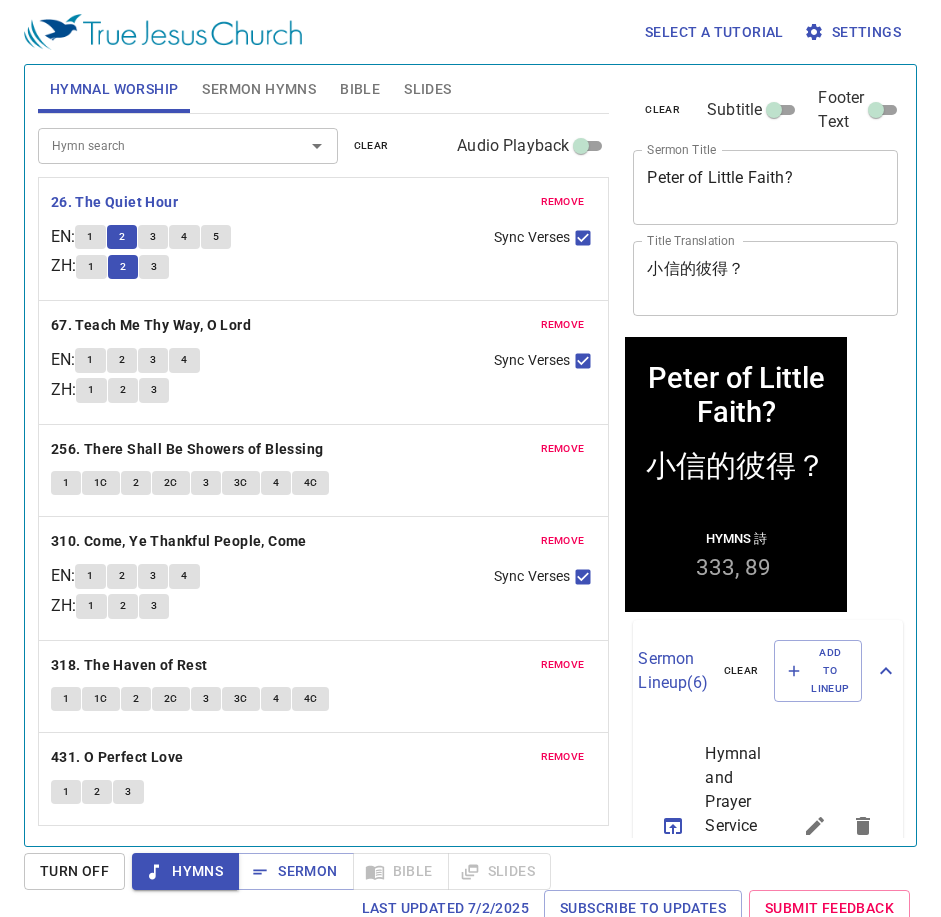 click on "3" at bounding box center (153, 237) 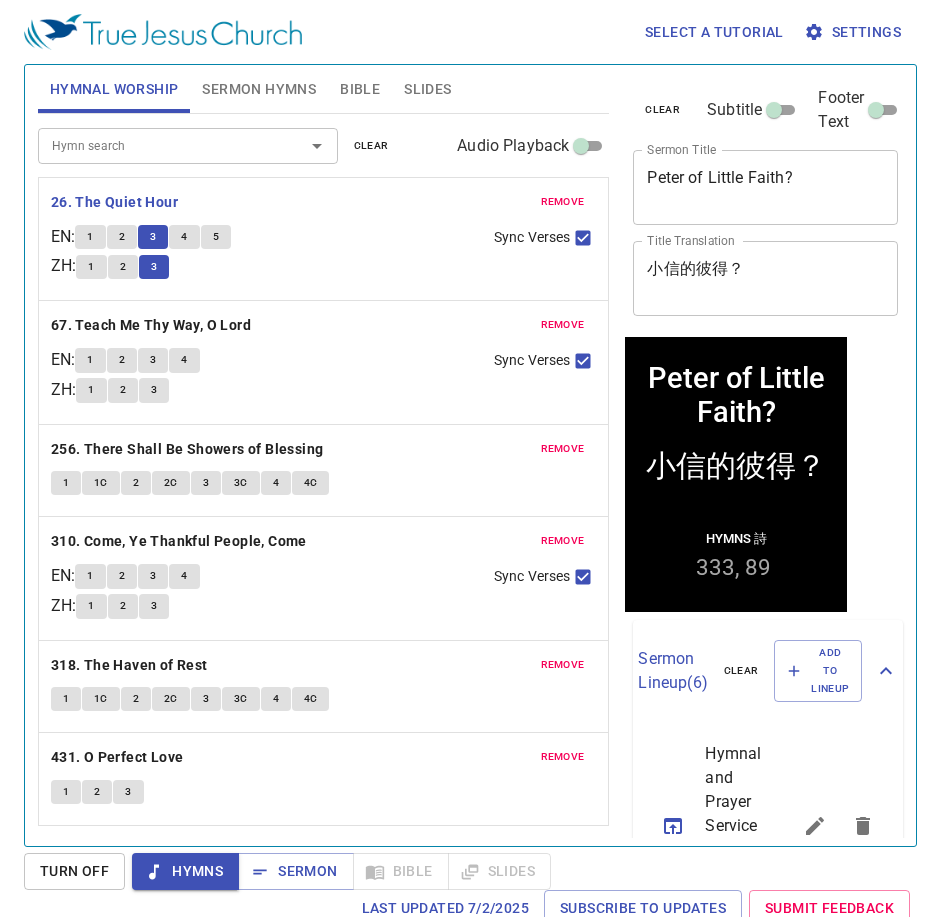 click on "1 2 3" at bounding box center [277, 269] 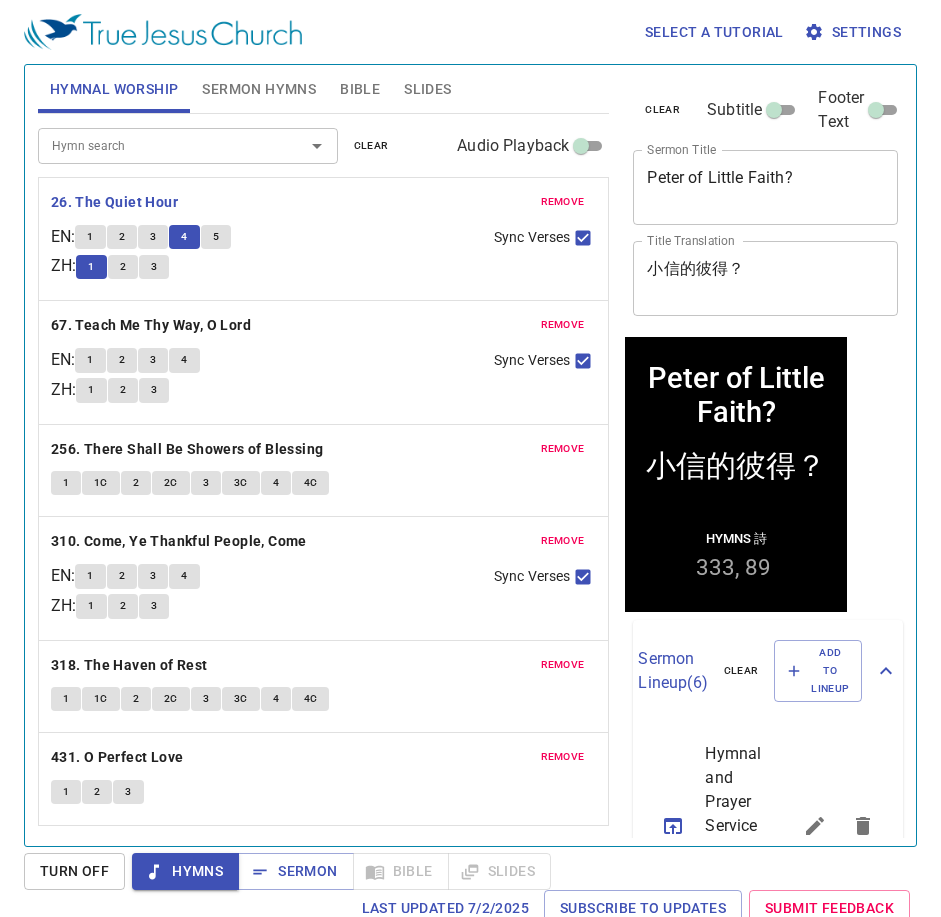 click on "Sync Verses" at bounding box center (532, 237) 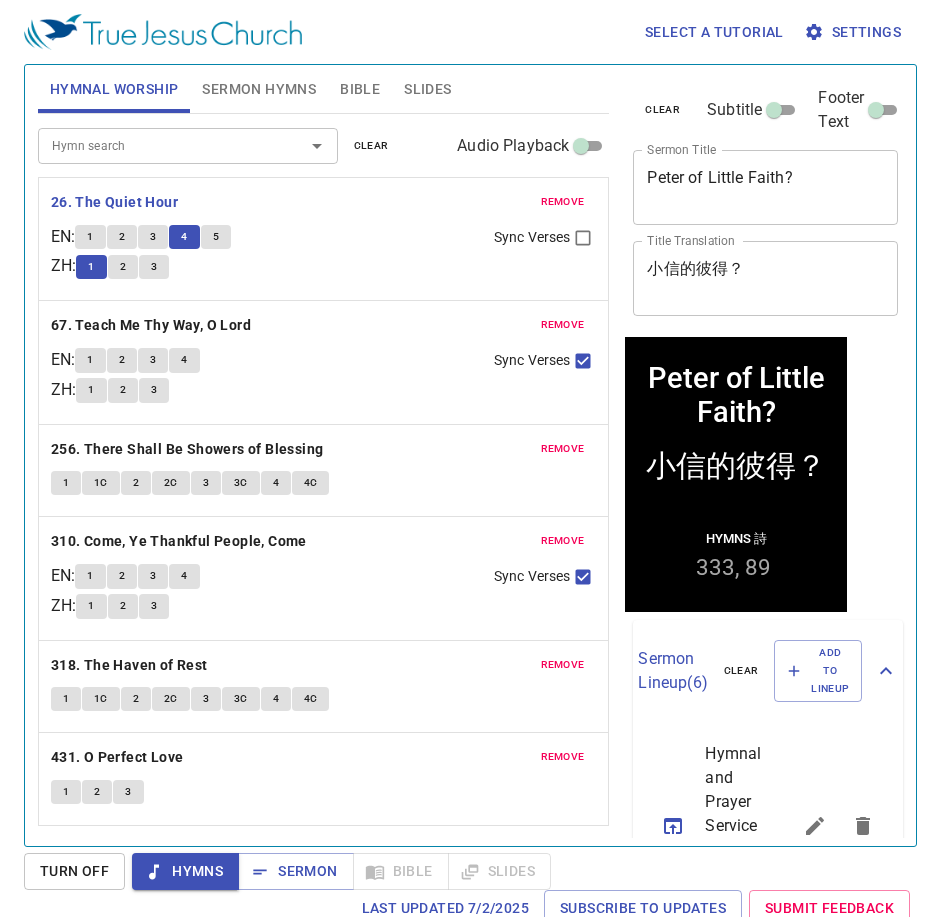 click on "5" at bounding box center (216, 237) 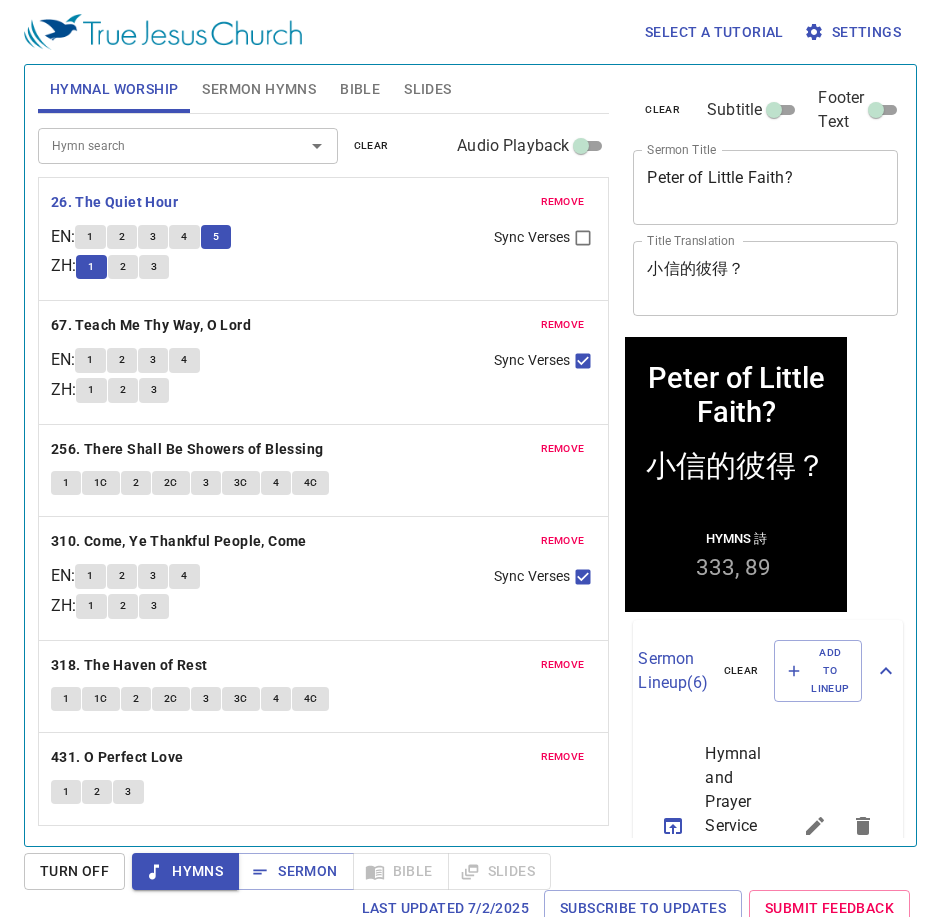 click on "3" at bounding box center [154, 267] 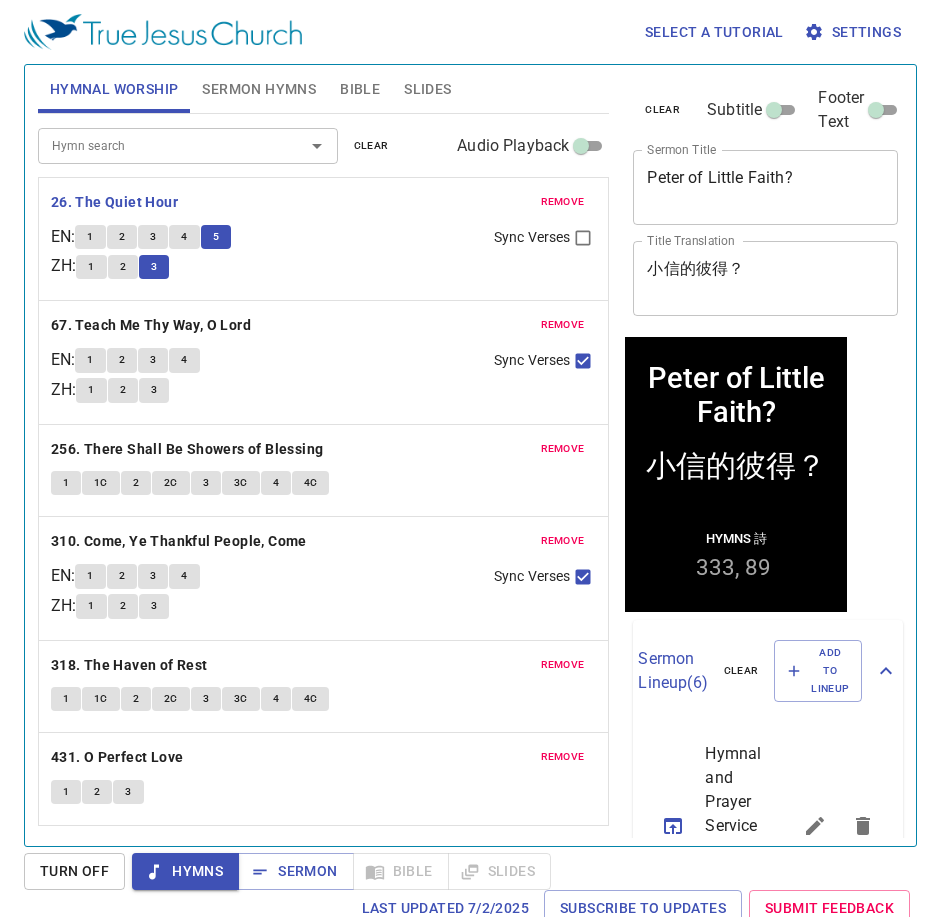 click on "remove 26. The Quiet Hour   EN :   1 2 3 4 5 ZH :   1 2 3 Sync Verses" at bounding box center [324, 239] 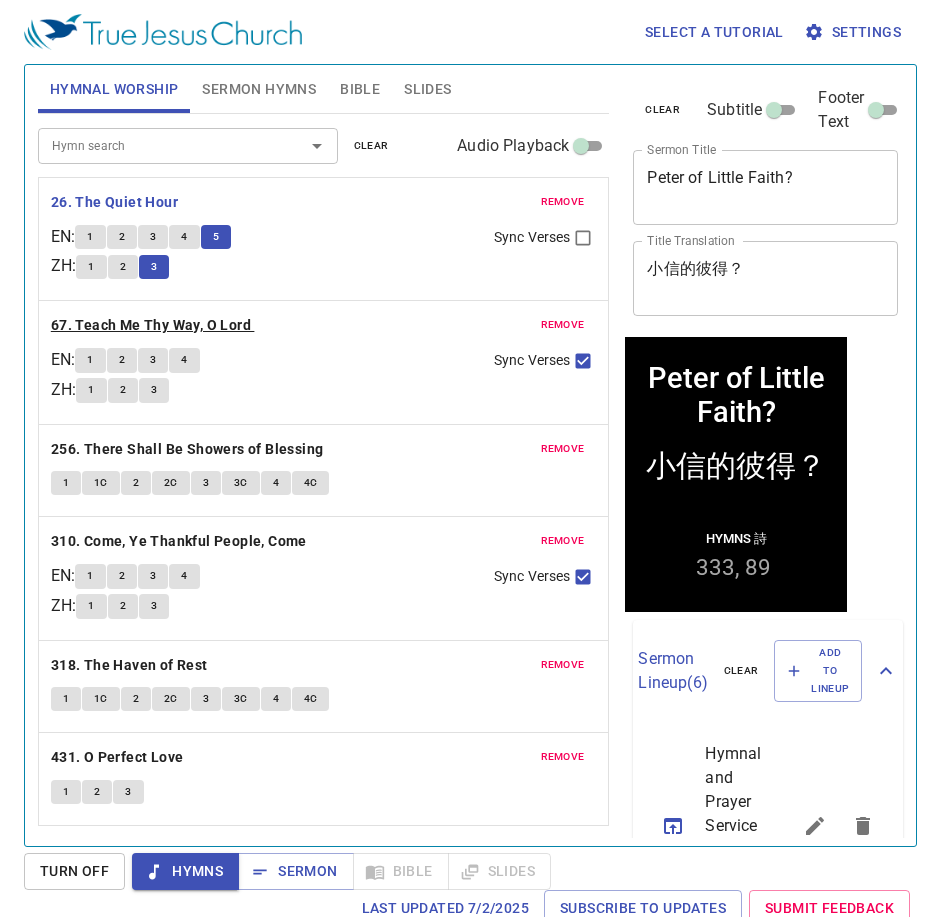 click on "67. Teach Me Thy Way, O Lord" at bounding box center [151, 325] 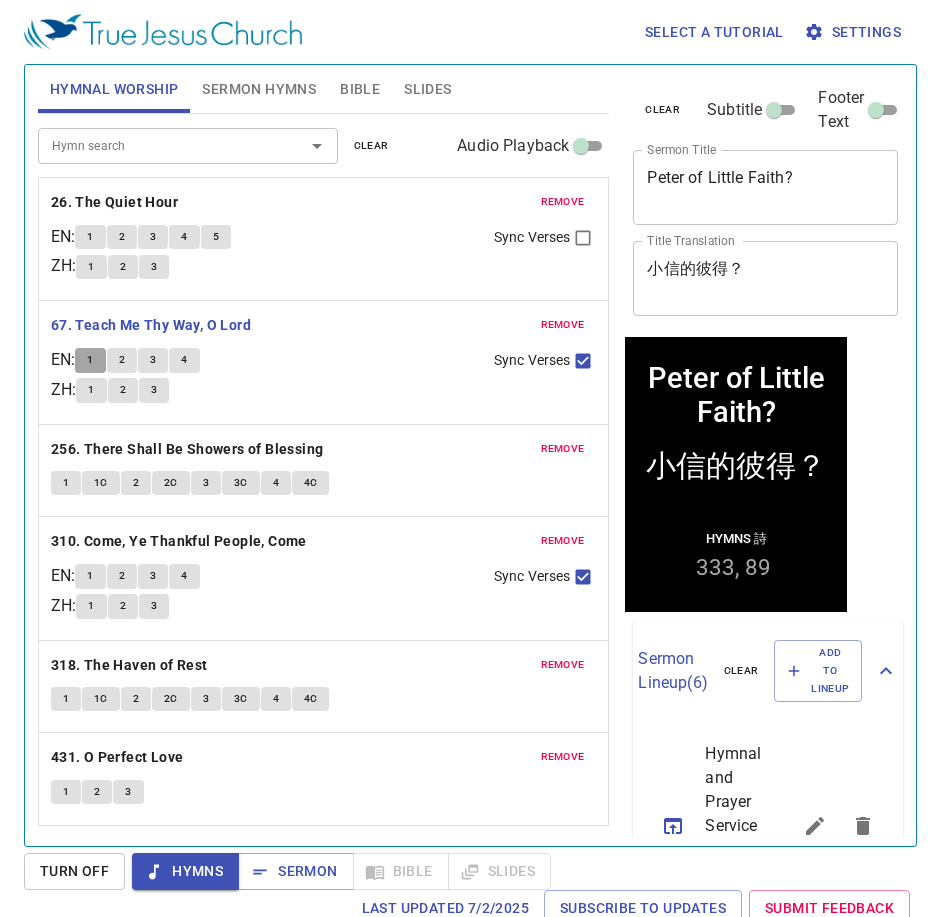 click on "1" at bounding box center [90, 360] 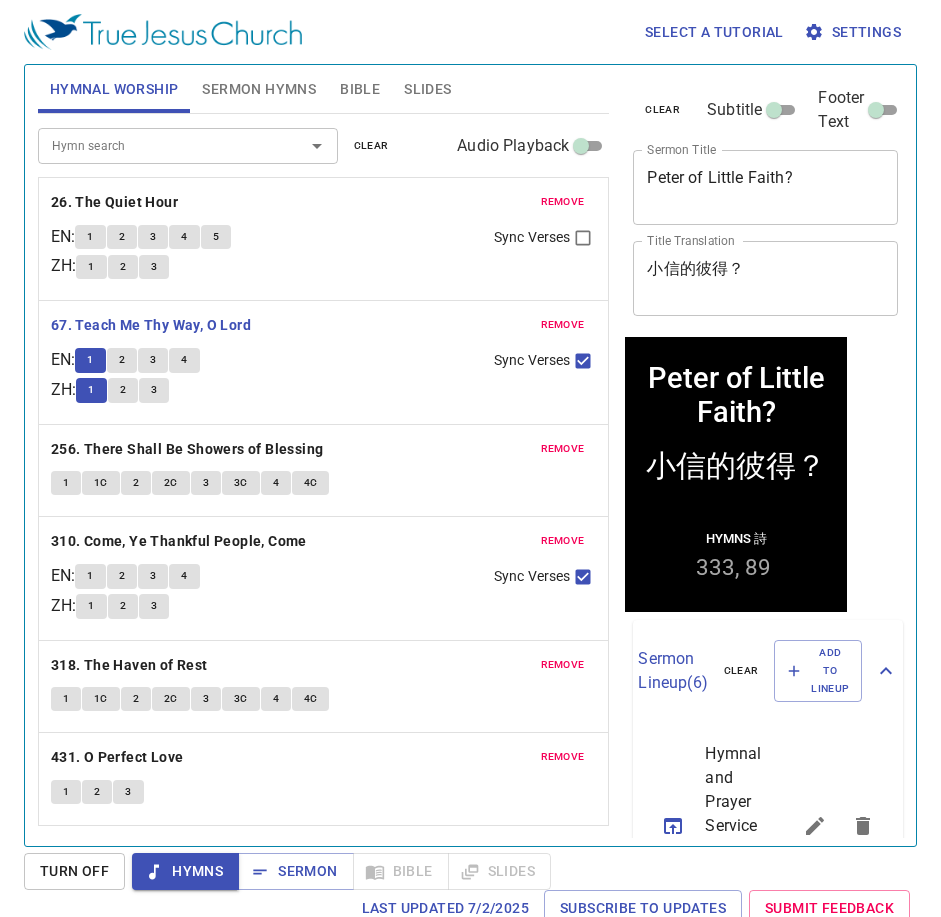 click on "1 2 3 4" at bounding box center (276, 362) 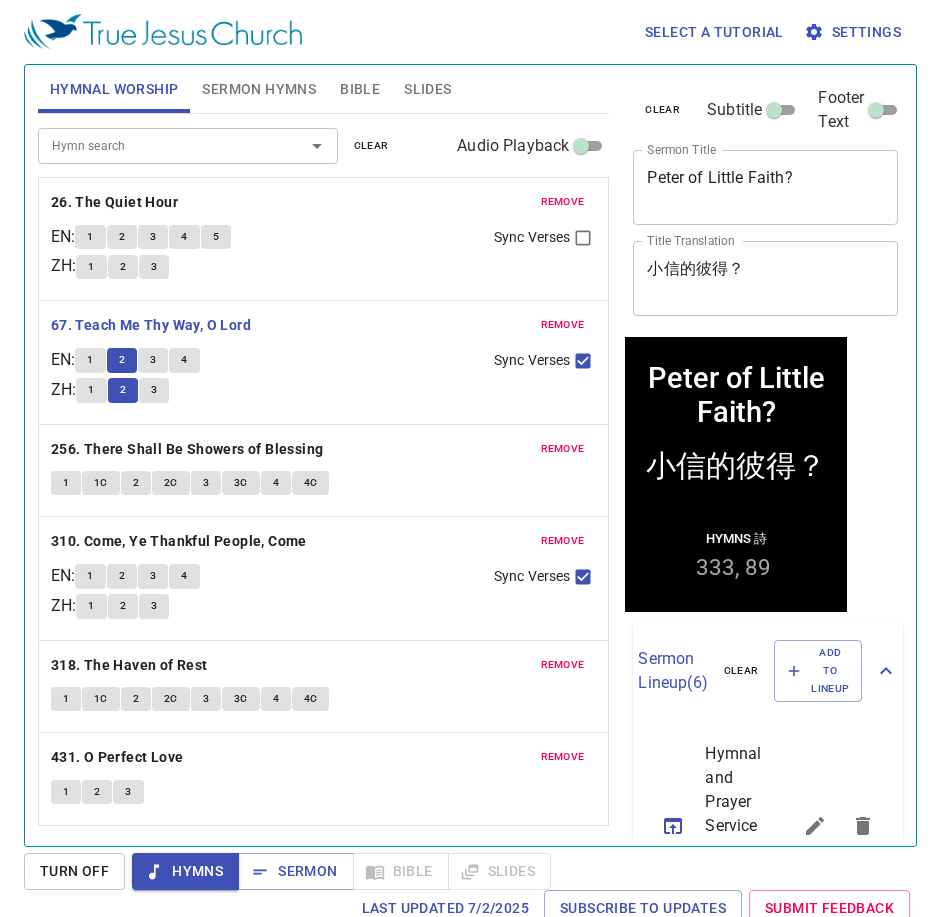 click on "remove 67. Teach Me Thy Way, O Lord   EN :   1 2 3 4 ZH :   1 2 3 Sync Verses" at bounding box center [324, 362] 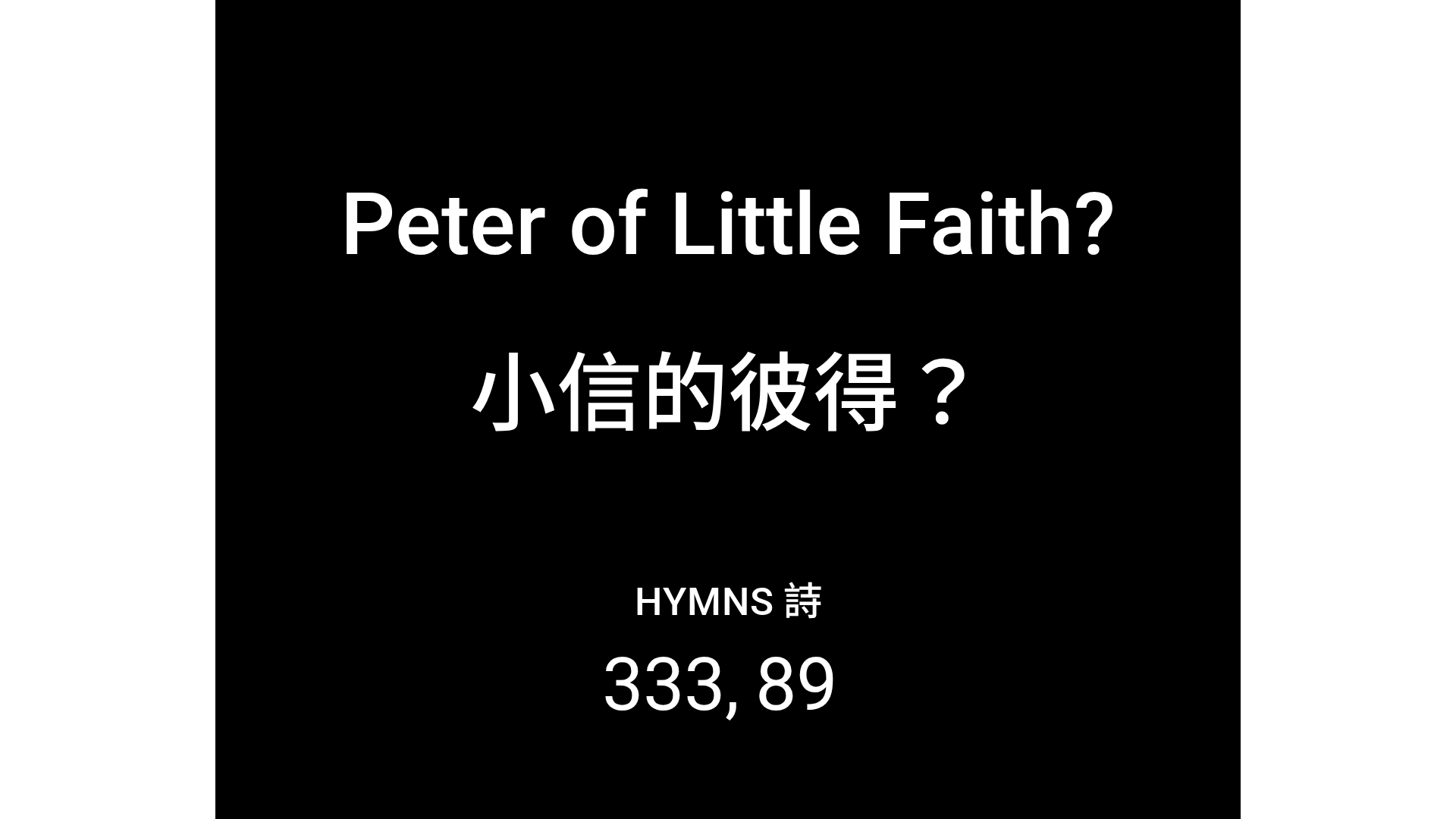 scroll, scrollTop: 0, scrollLeft: 0, axis: both 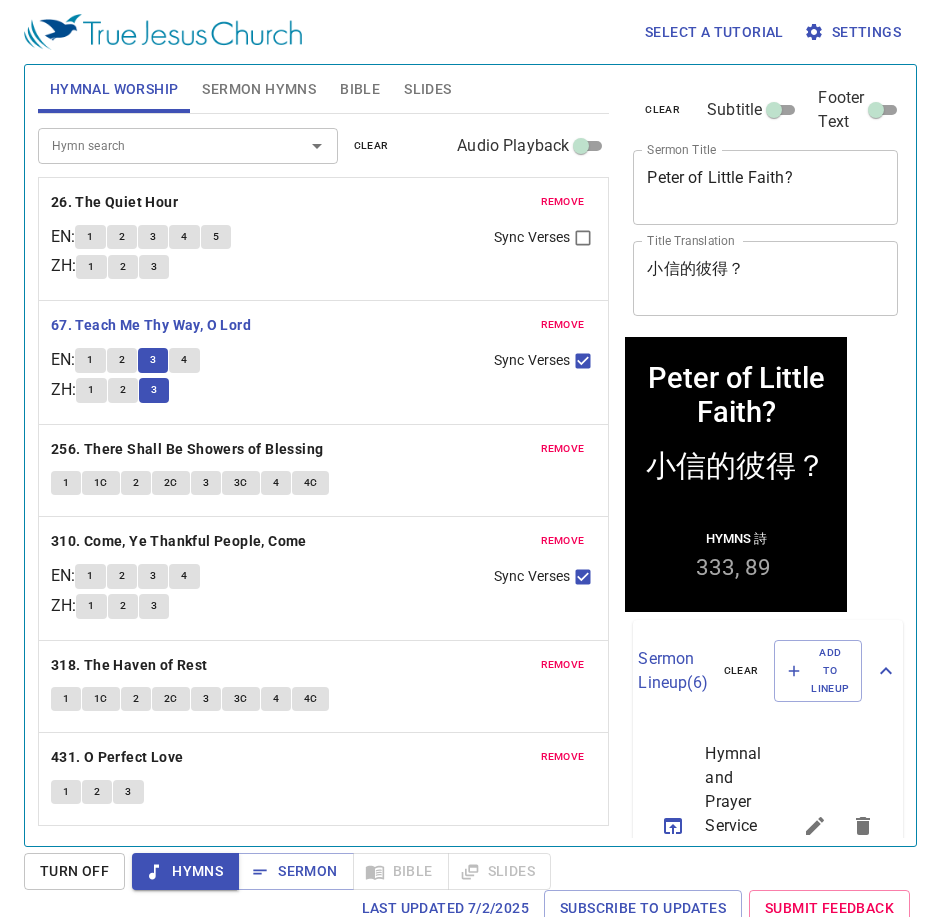 click on "Sync Verses" at bounding box center (532, 360) 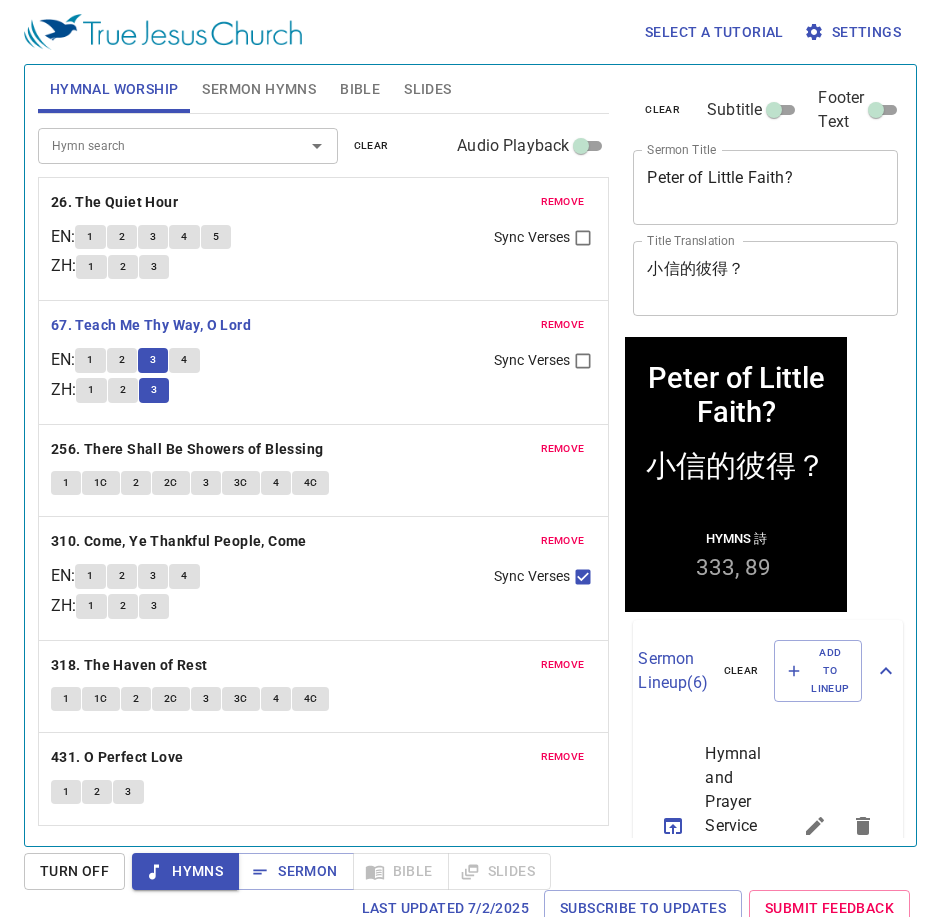 click on "4" at bounding box center [184, 360] 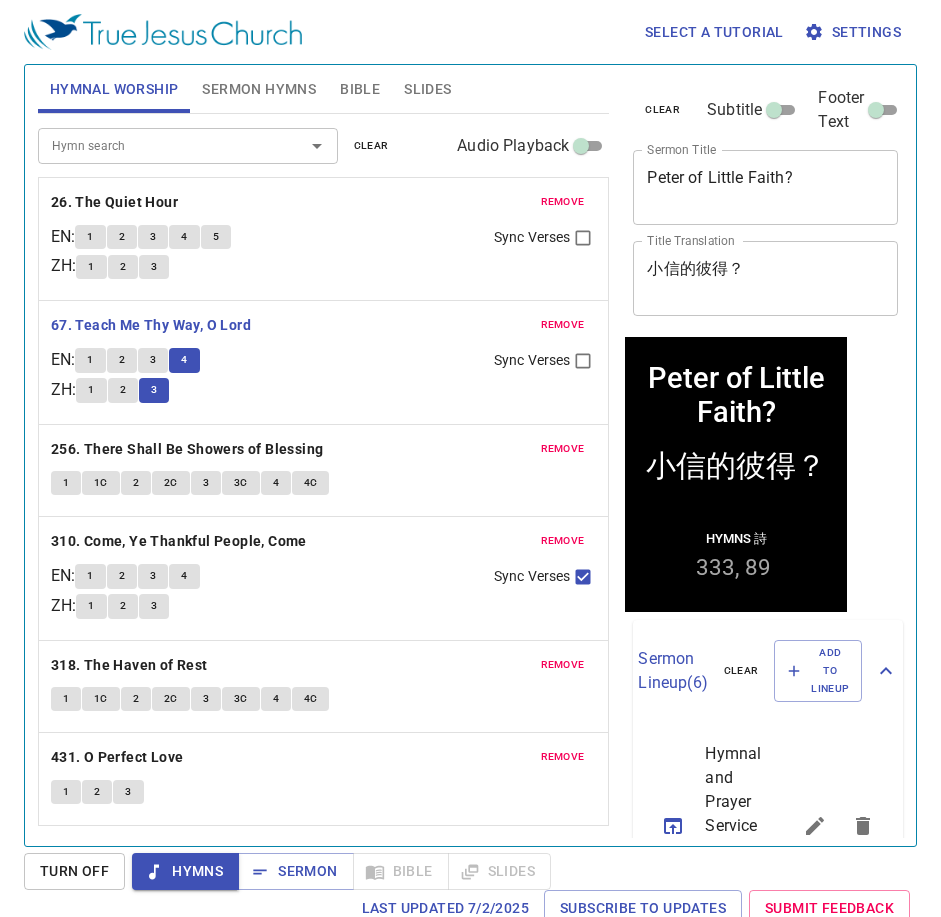 click on "1 2 3 4" at bounding box center [276, 362] 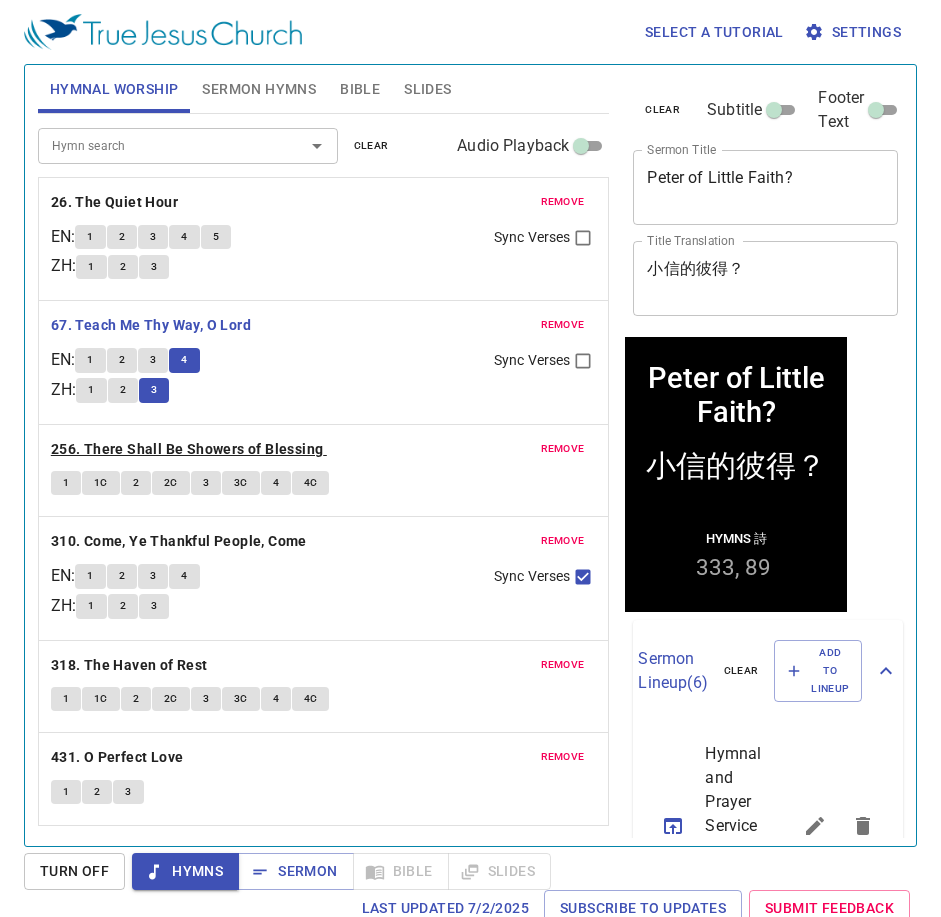 click on "256. There Shall Be Showers of Blessing" at bounding box center (187, 449) 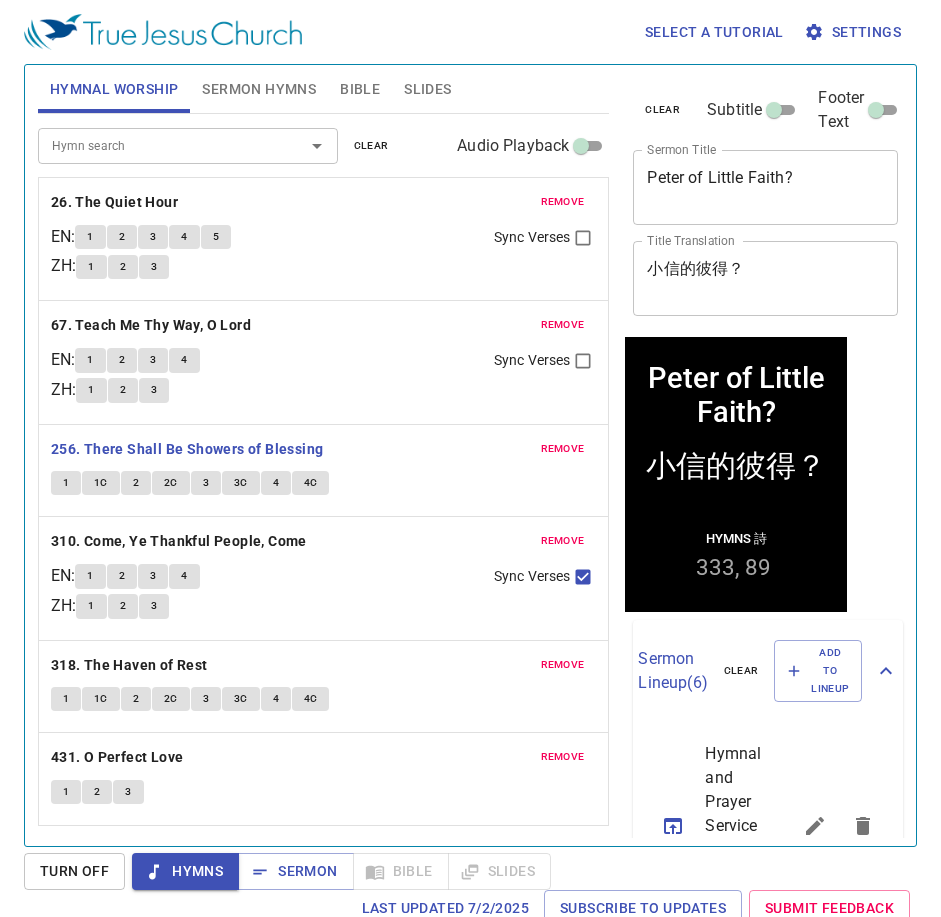 click on "remove 67. Teach Me Thy Way, O Lord   EN :   1 2 3 4 ZH :   1 2 3 Sync Verses" at bounding box center (324, 362) 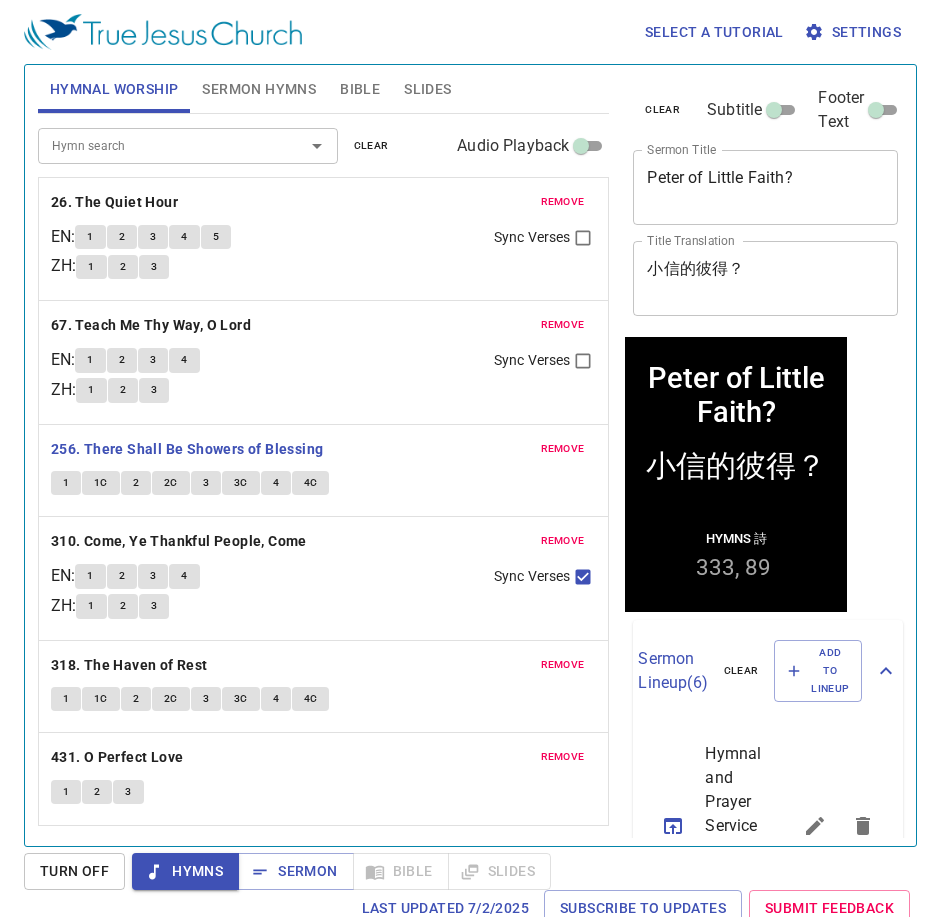 click on "1" at bounding box center (66, 483) 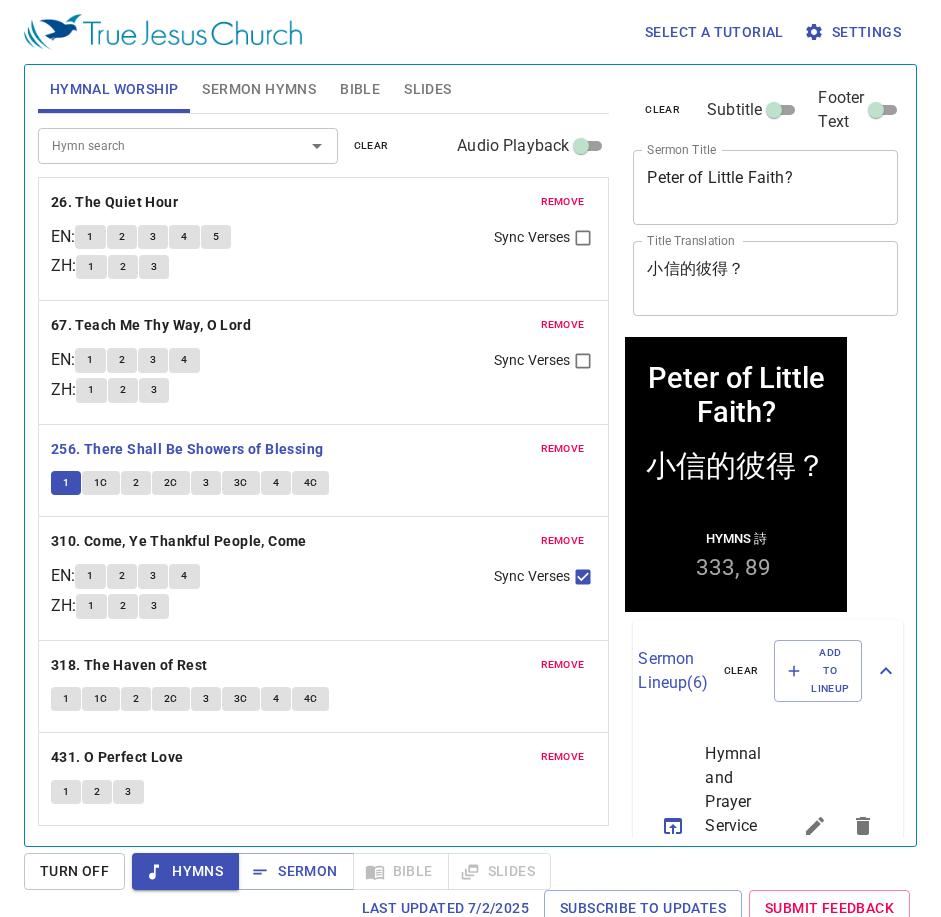 click on "remove 67. Teach Me Thy Way, O Lord   EN :   1 2 3 4 ZH :   1 2 3 Sync Verses" at bounding box center [324, 362] 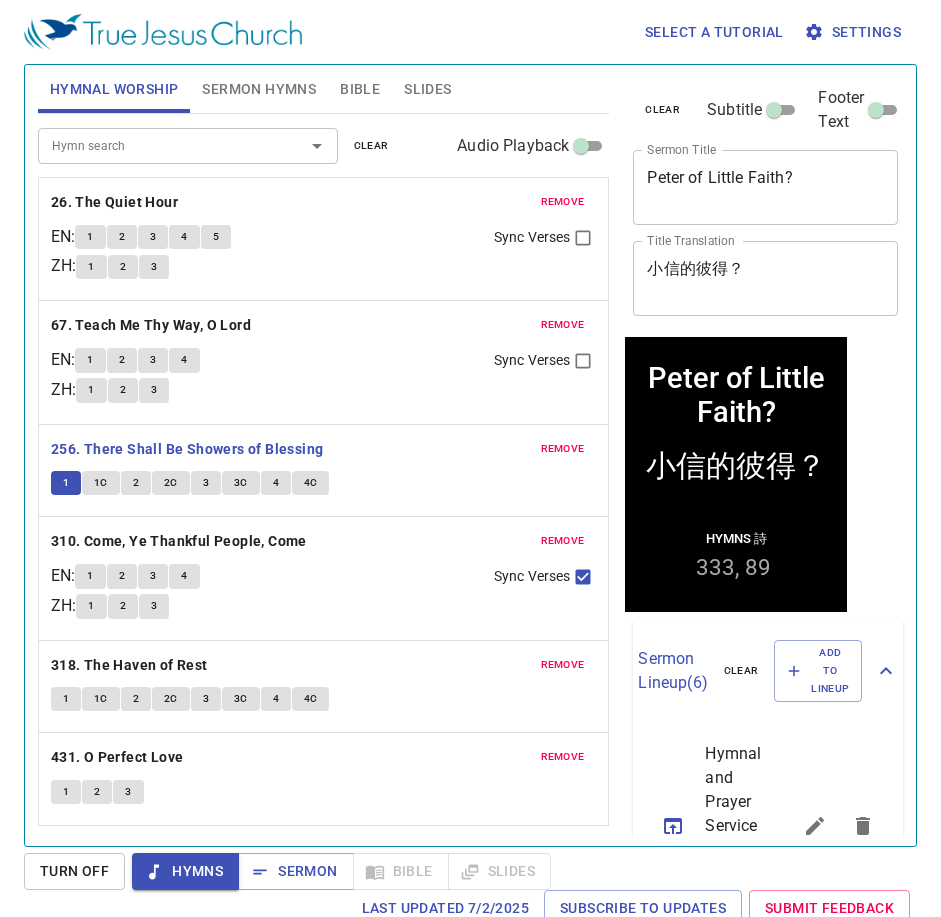 click on "1C" at bounding box center [101, 483] 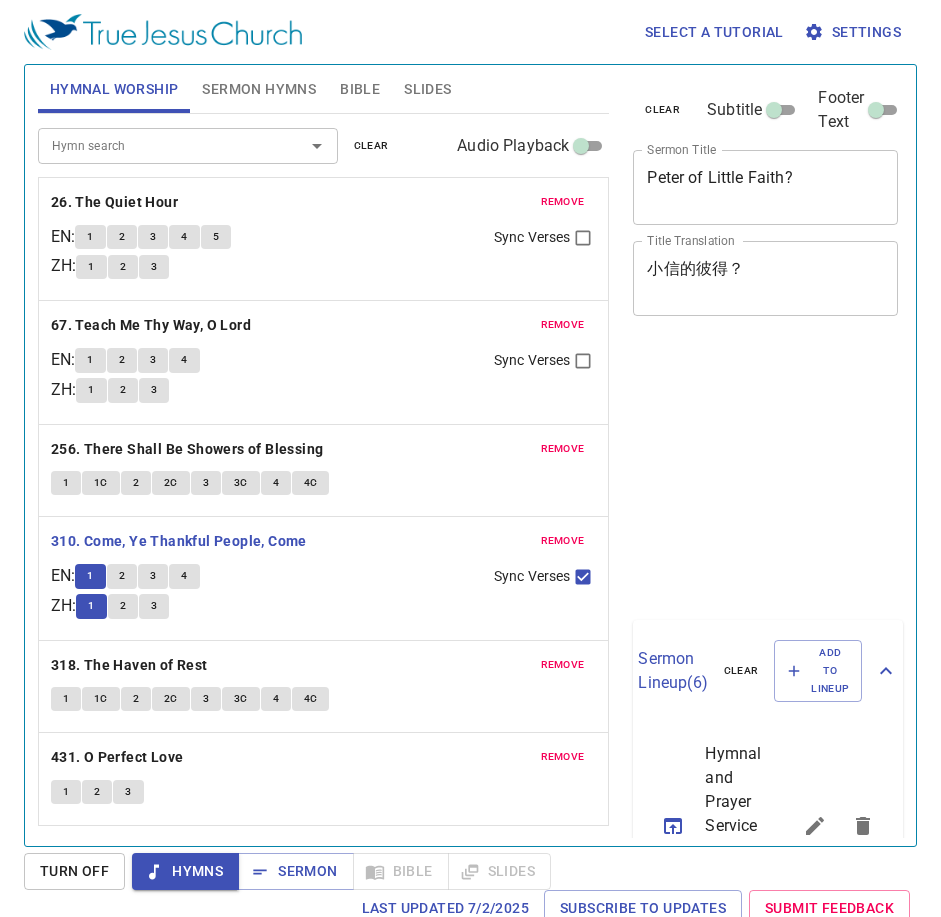 scroll, scrollTop: 0, scrollLeft: 0, axis: both 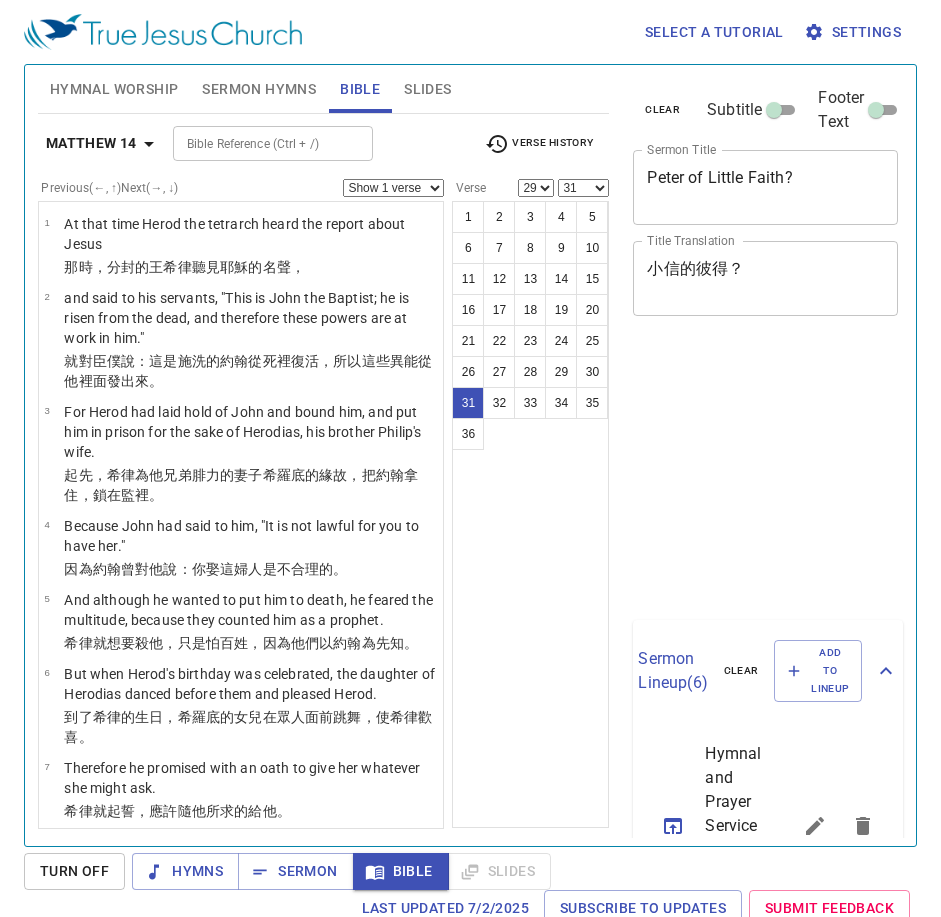 select on "29" 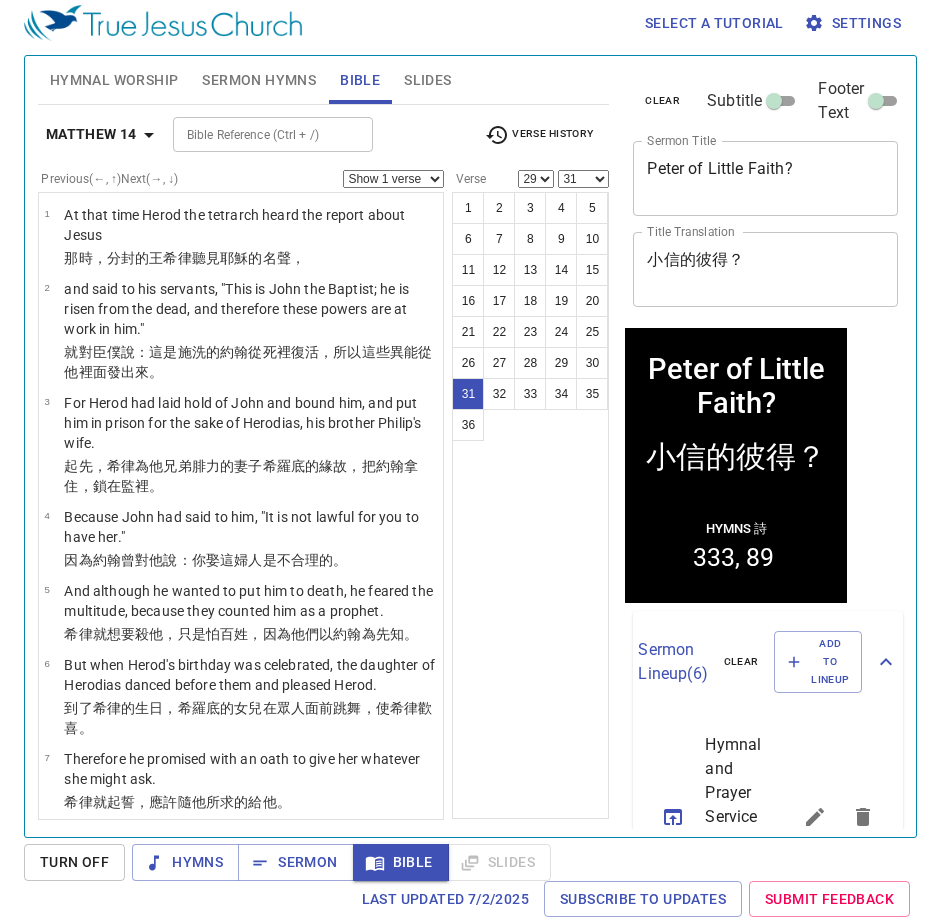 scroll, scrollTop: 9, scrollLeft: 0, axis: vertical 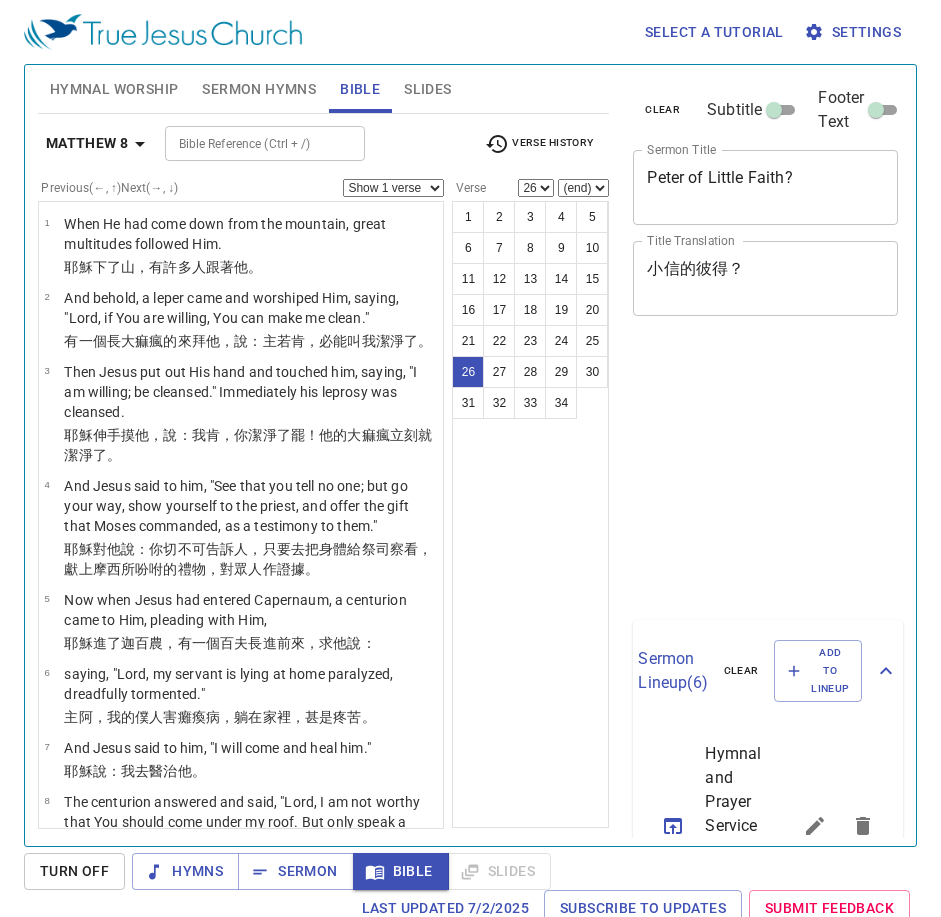 select on "26" 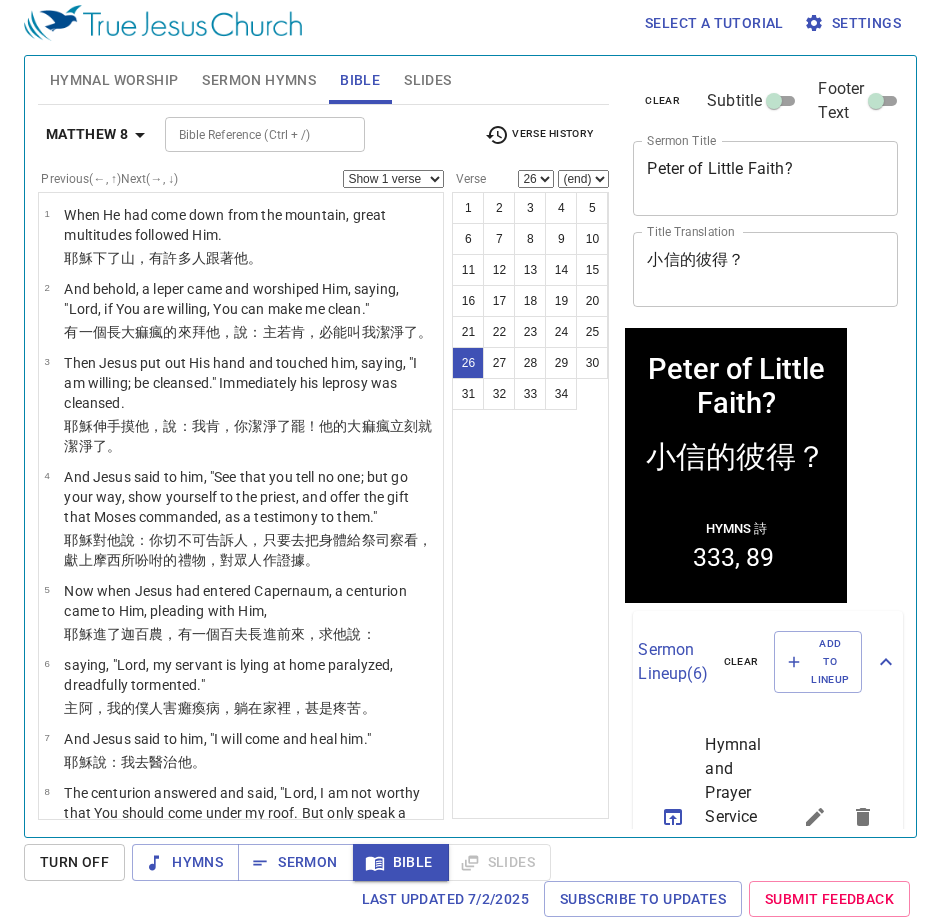 click on "Matthew 8 Bible Reference (Ctrl + /) Bible Reference (Ctrl + /)   Verse History" at bounding box center (324, 142) 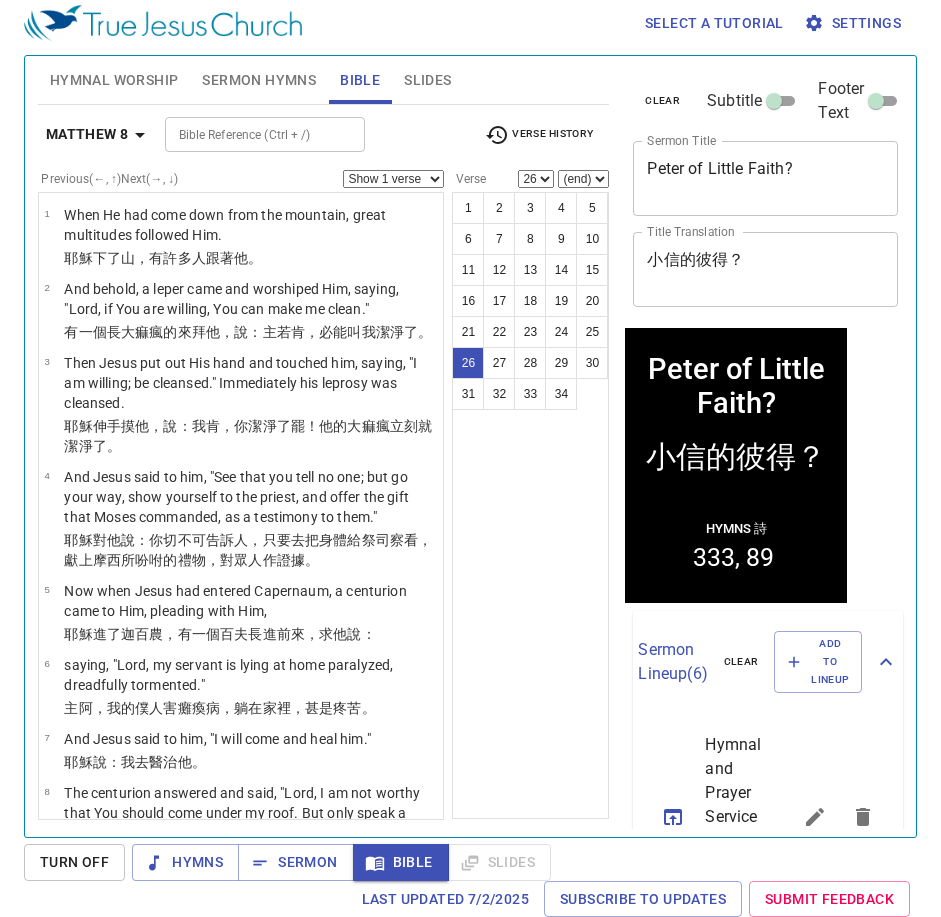 click on "Bible Reference (Ctrl + /)" at bounding box center [265, 134] 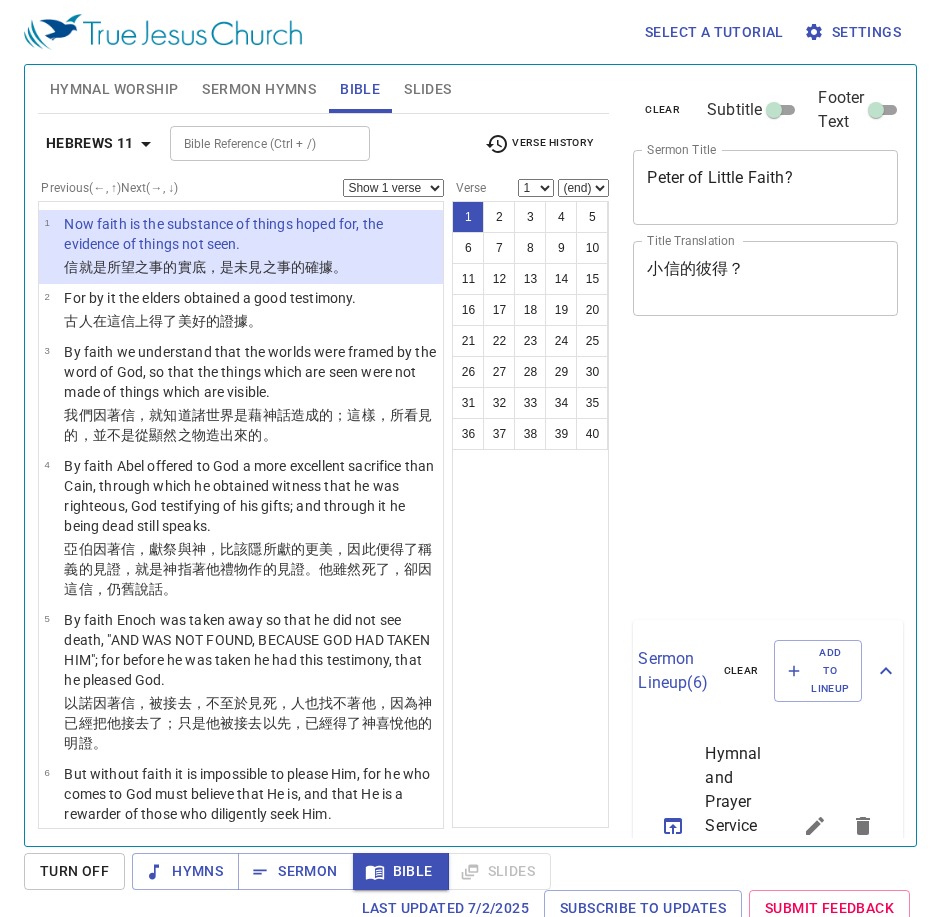 scroll, scrollTop: 0, scrollLeft: 0, axis: both 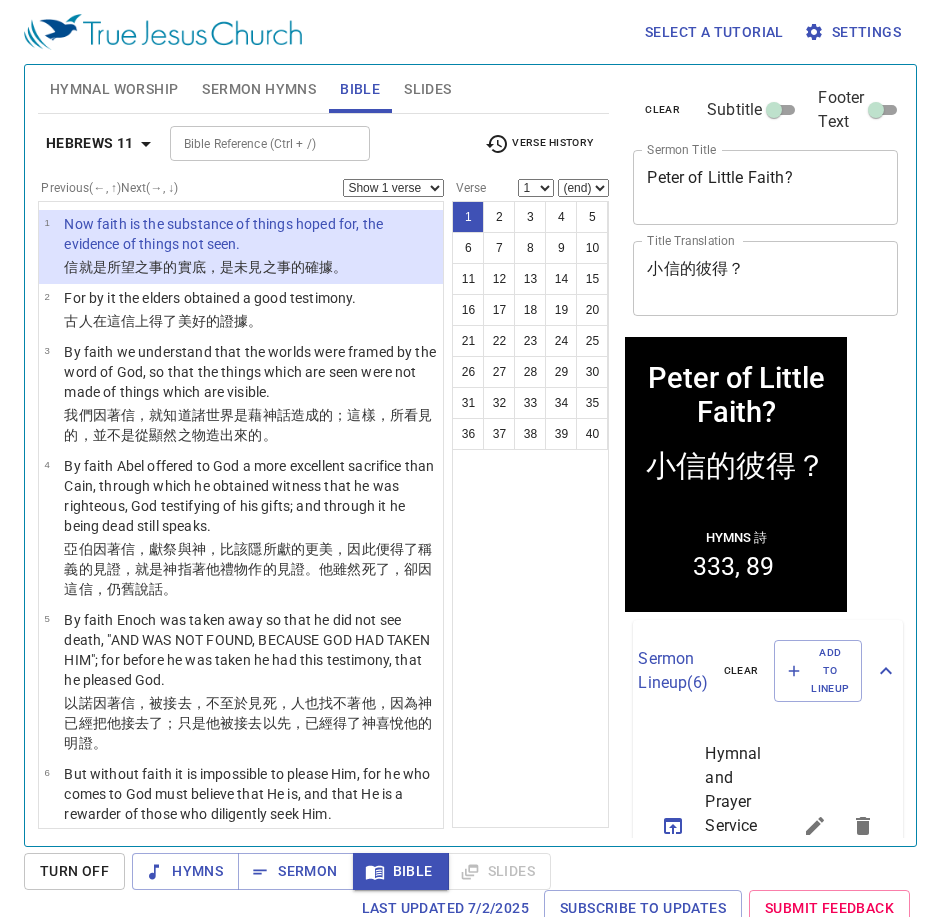 click on "Bible Reference (Ctrl + /)" at bounding box center [253, 143] 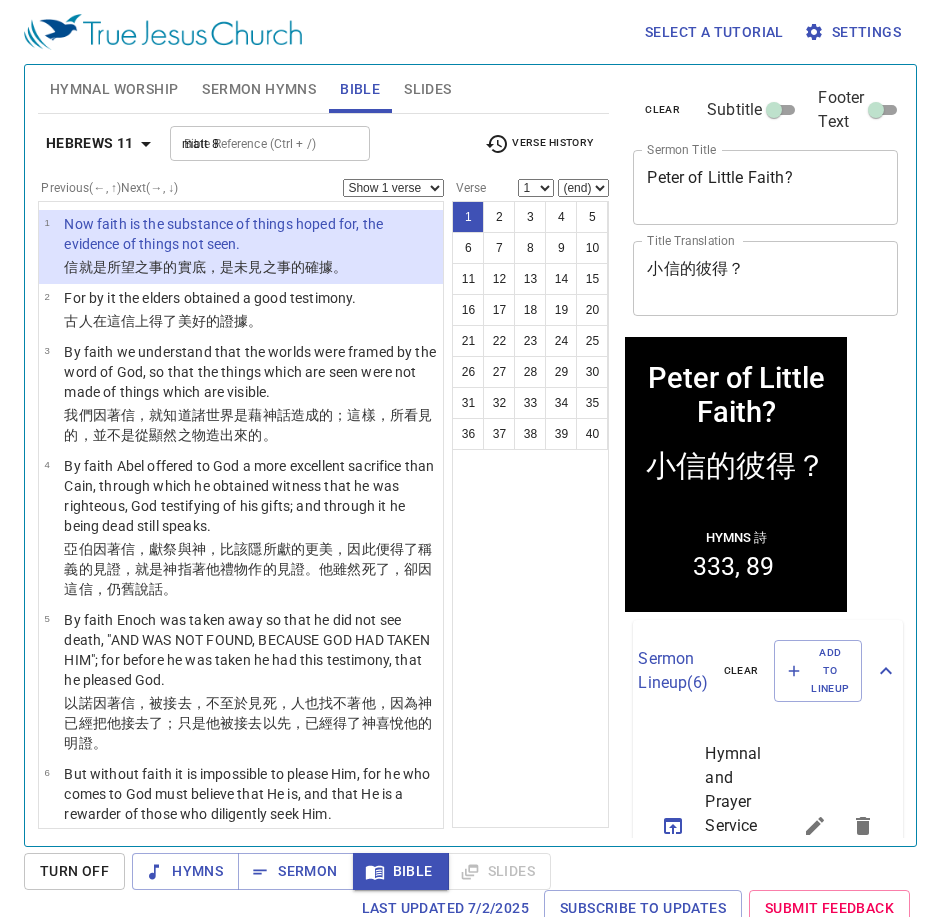 type on "matt 8:" 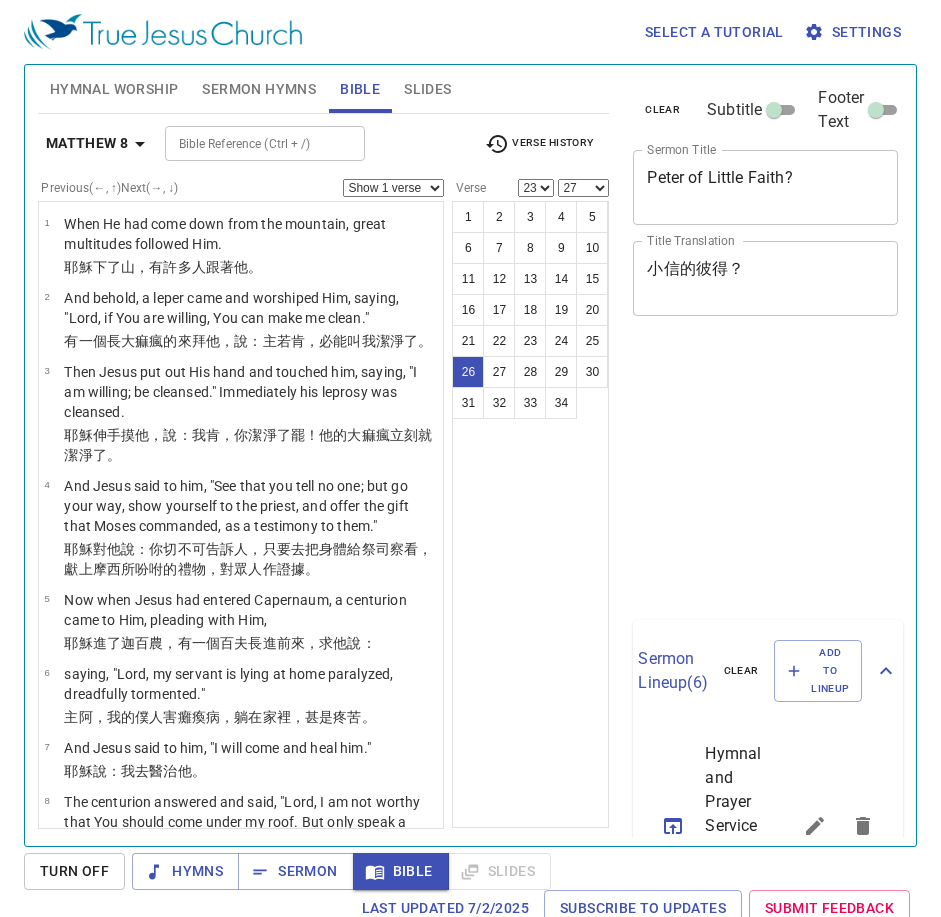 select on "23" 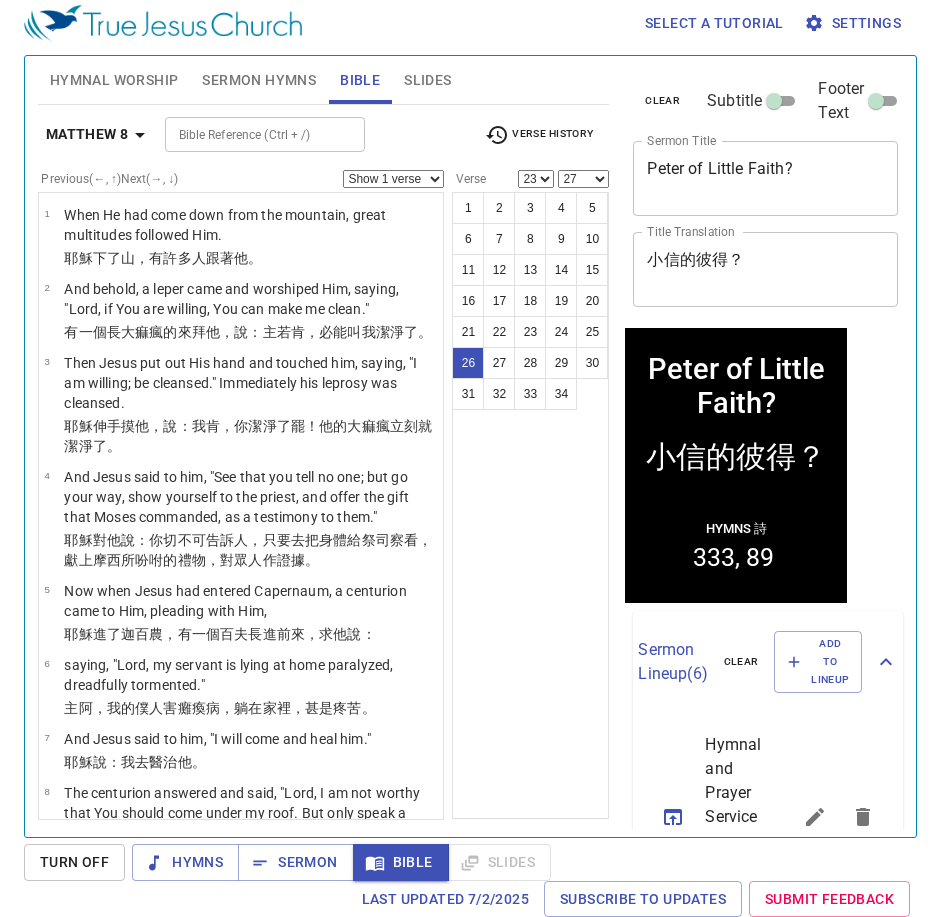 scroll, scrollTop: 9, scrollLeft: 0, axis: vertical 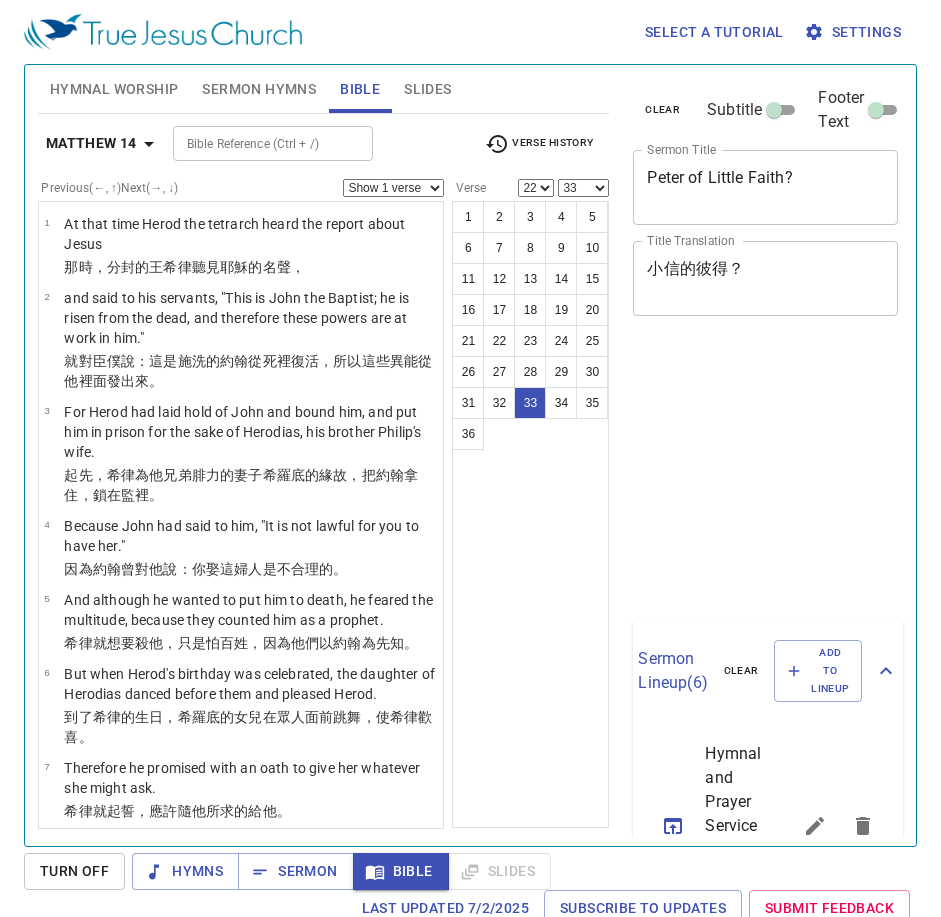 select on "22" 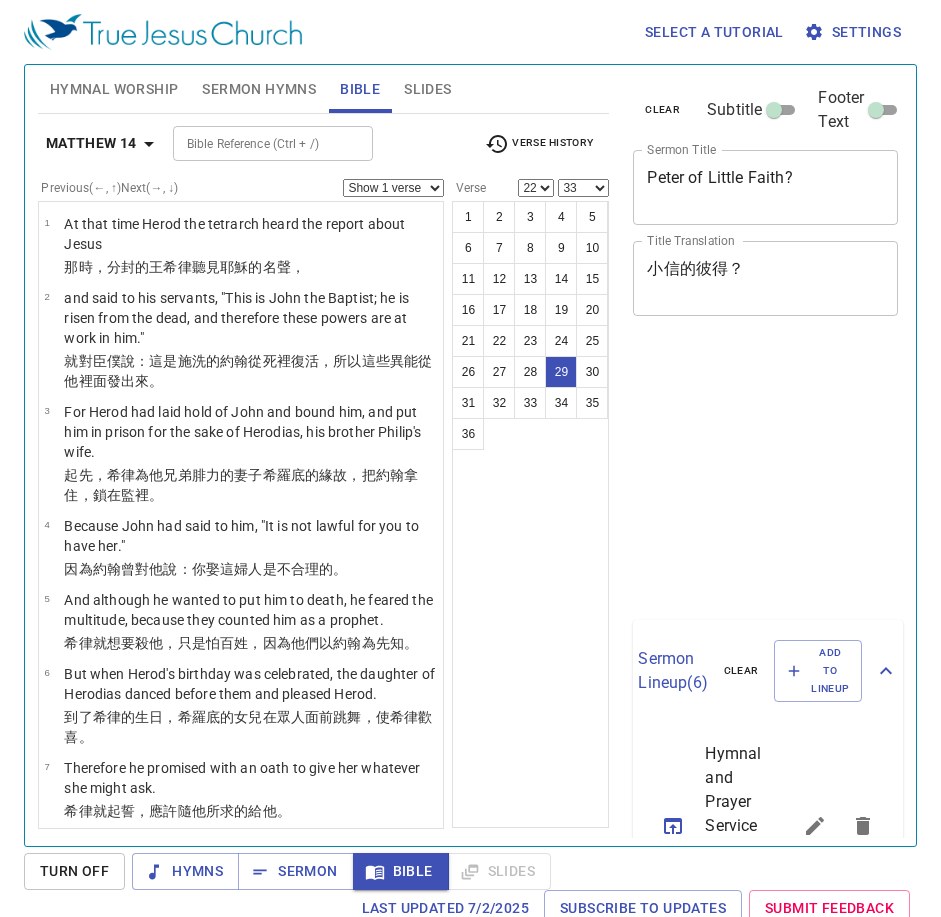 select on "22" 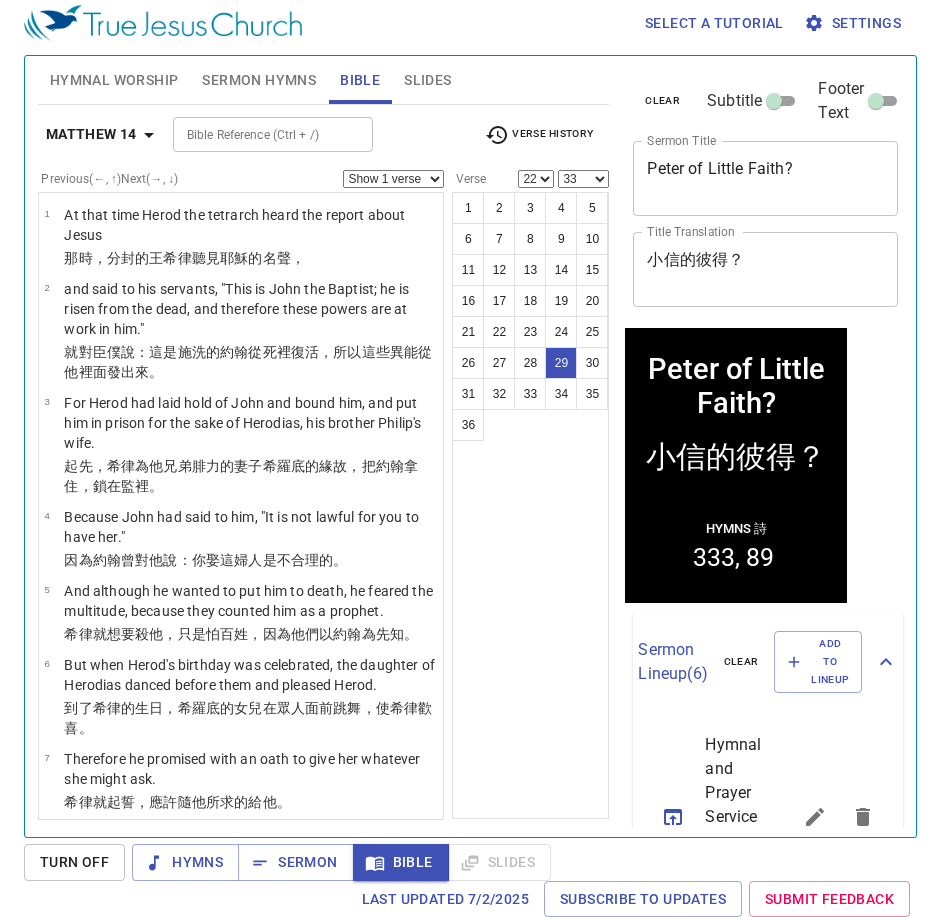scroll, scrollTop: 9, scrollLeft: 0, axis: vertical 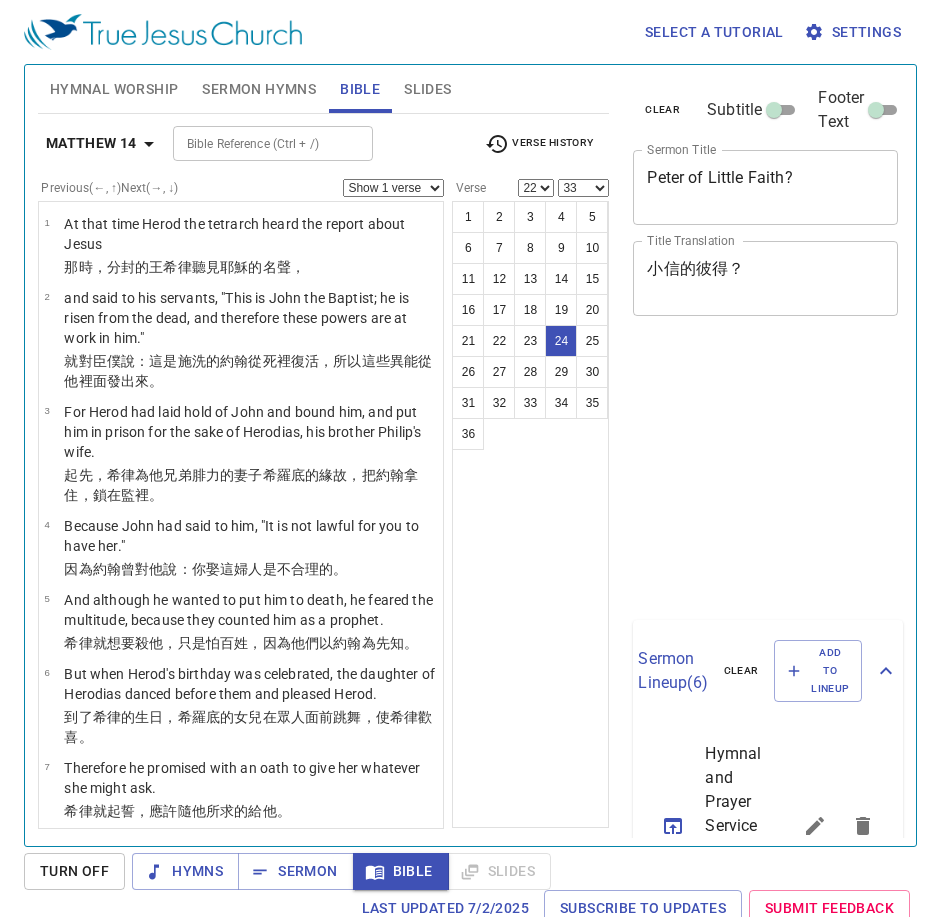 select on "22" 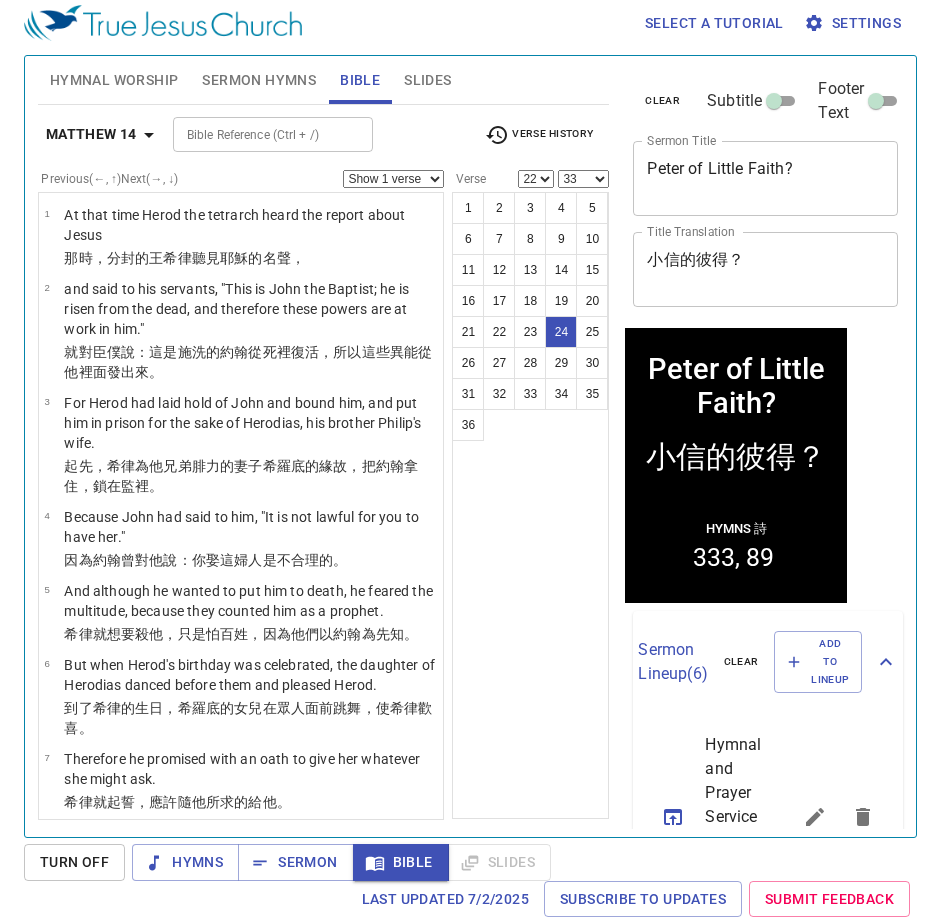 scroll, scrollTop: 9, scrollLeft: 0, axis: vertical 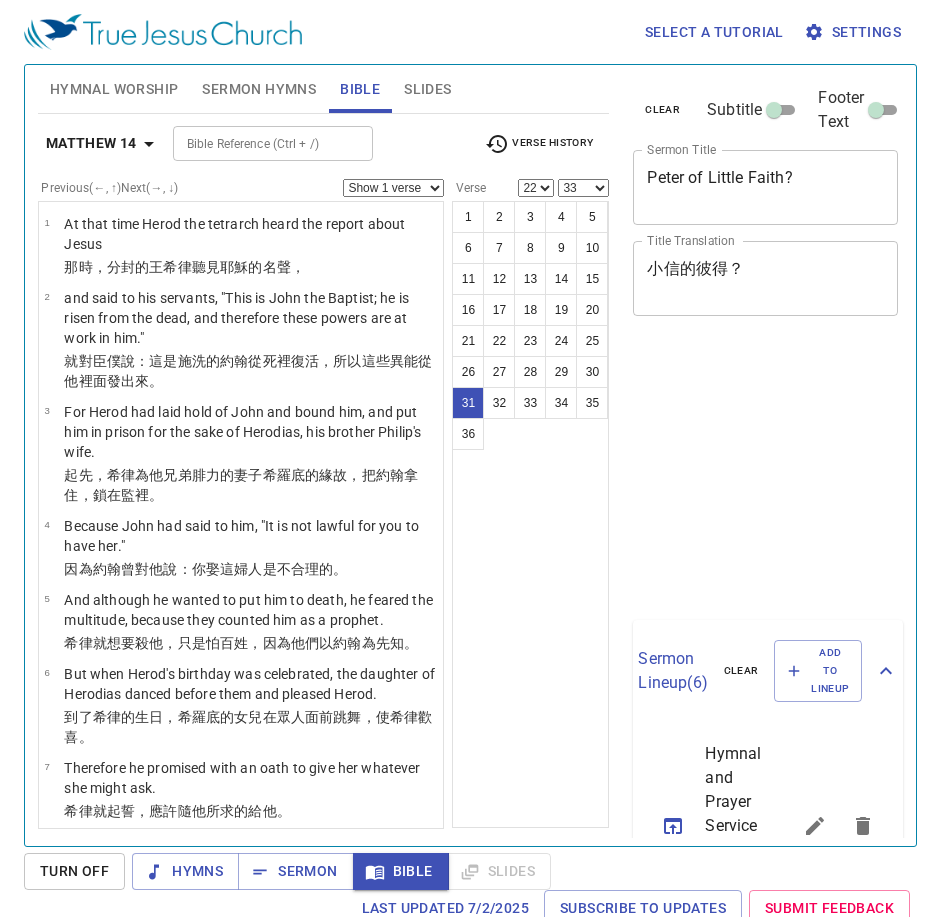 select on "22" 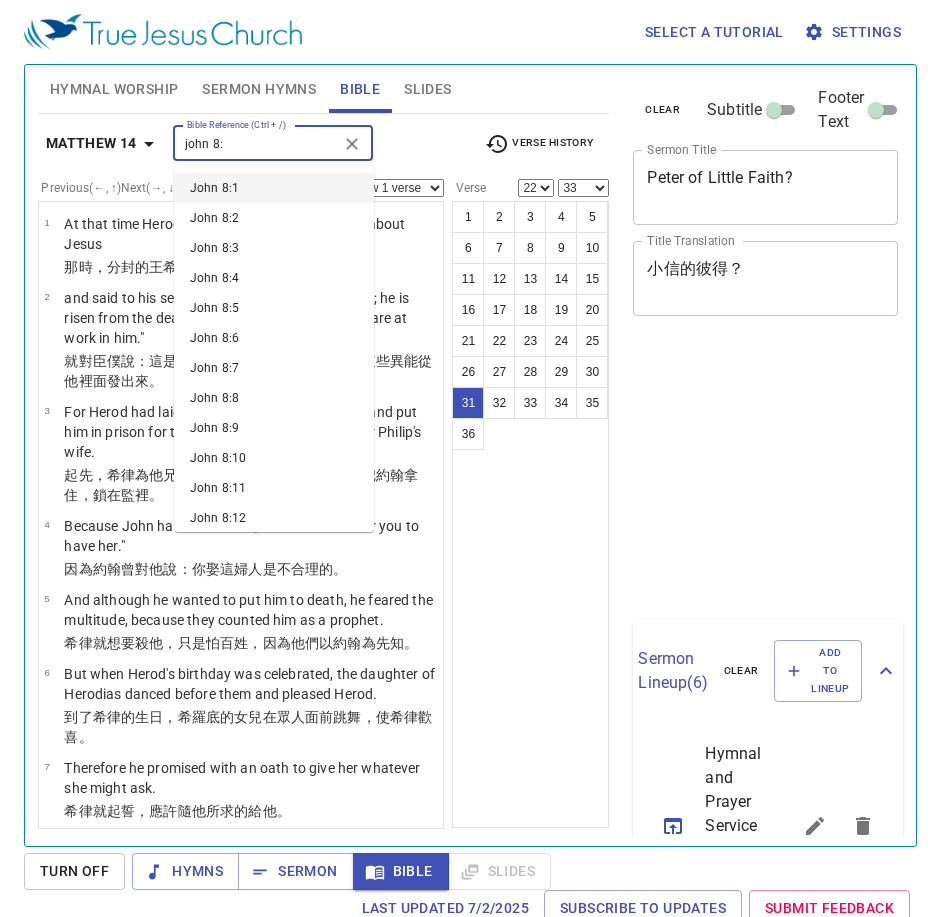 select on "22" 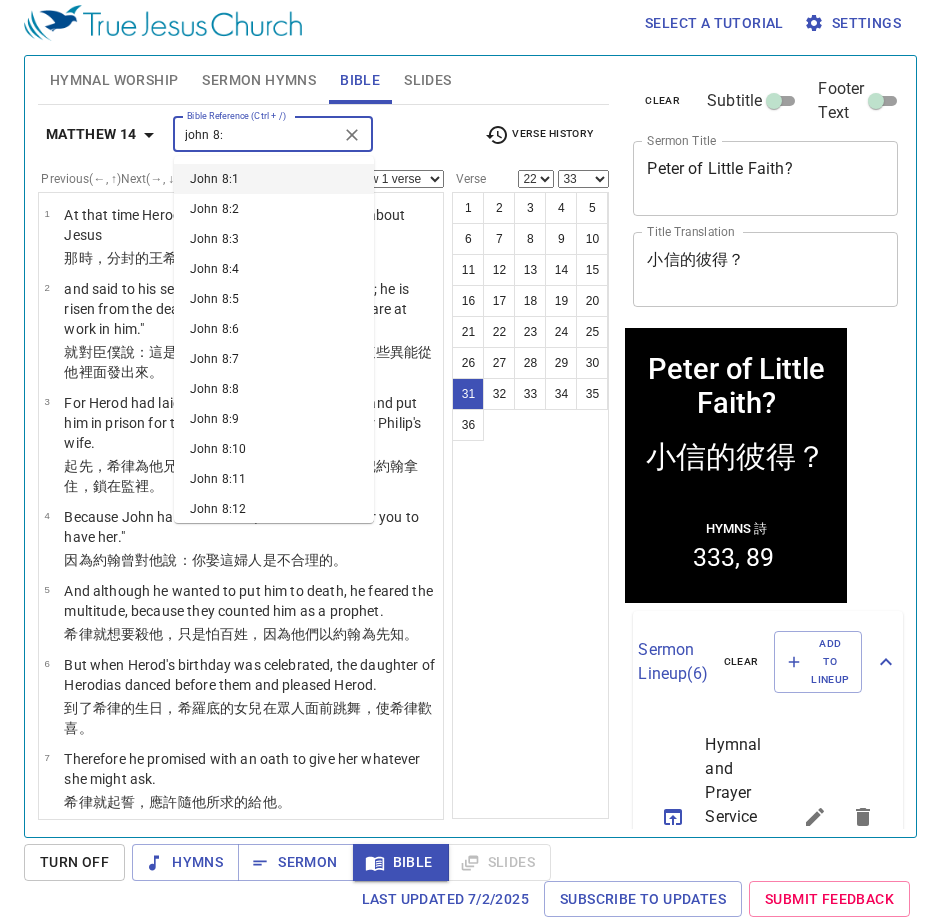 scroll, scrollTop: 9, scrollLeft: 0, axis: vertical 